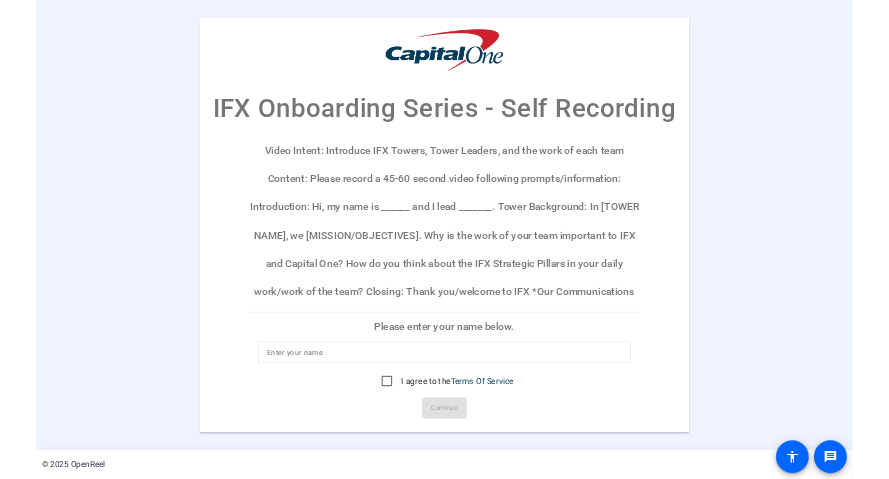 scroll, scrollTop: 0, scrollLeft: 0, axis: both 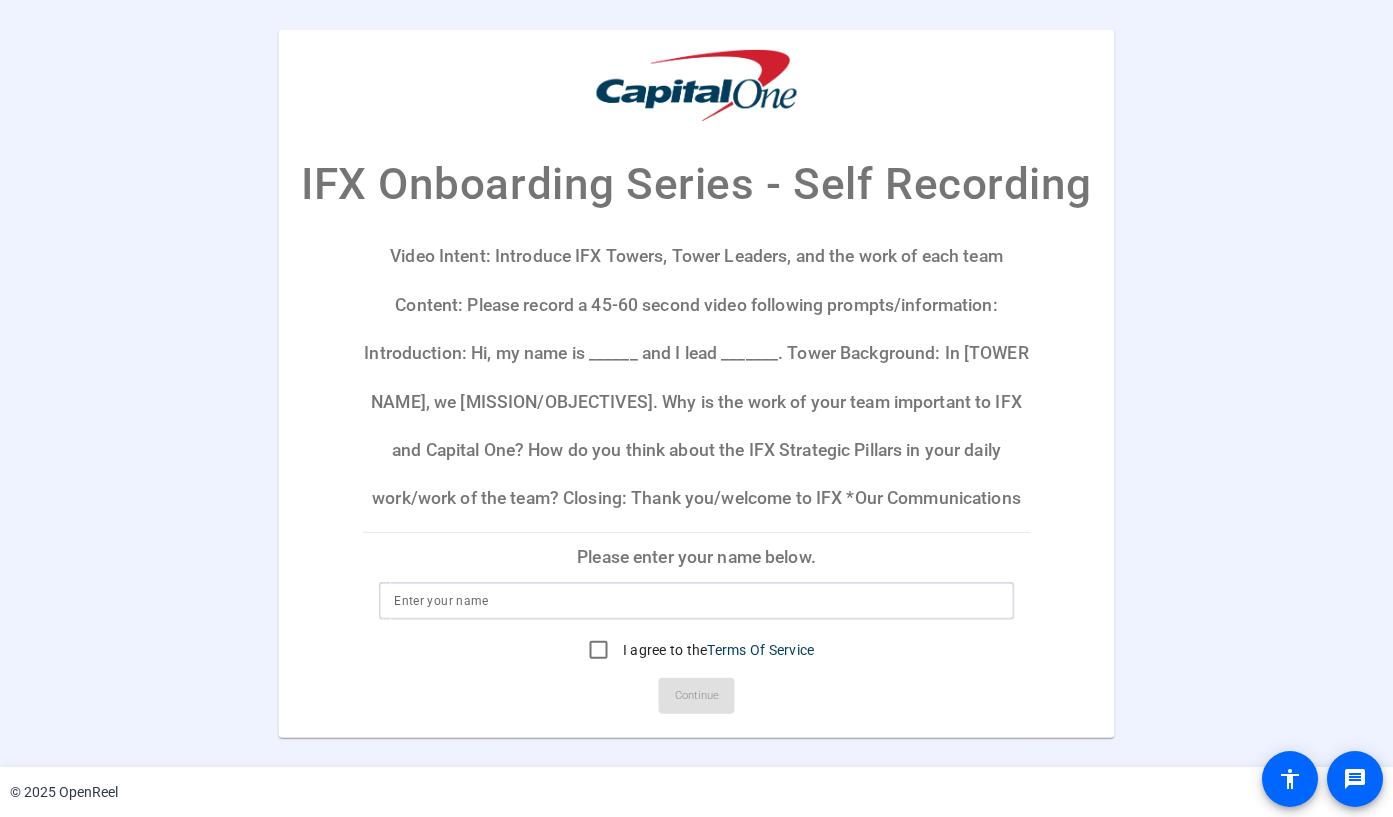 click at bounding box center [696, 601] 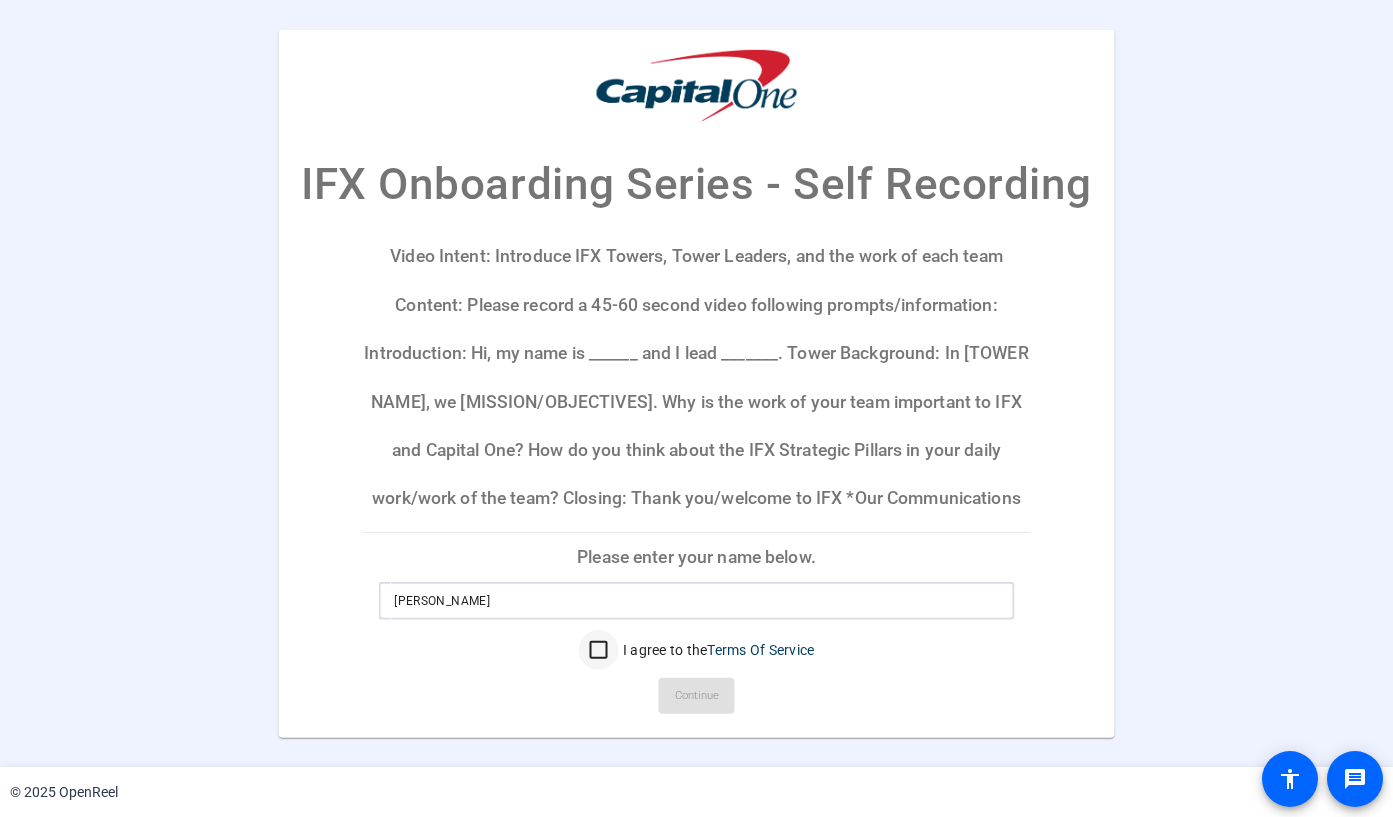 type on "Abhijit Bose" 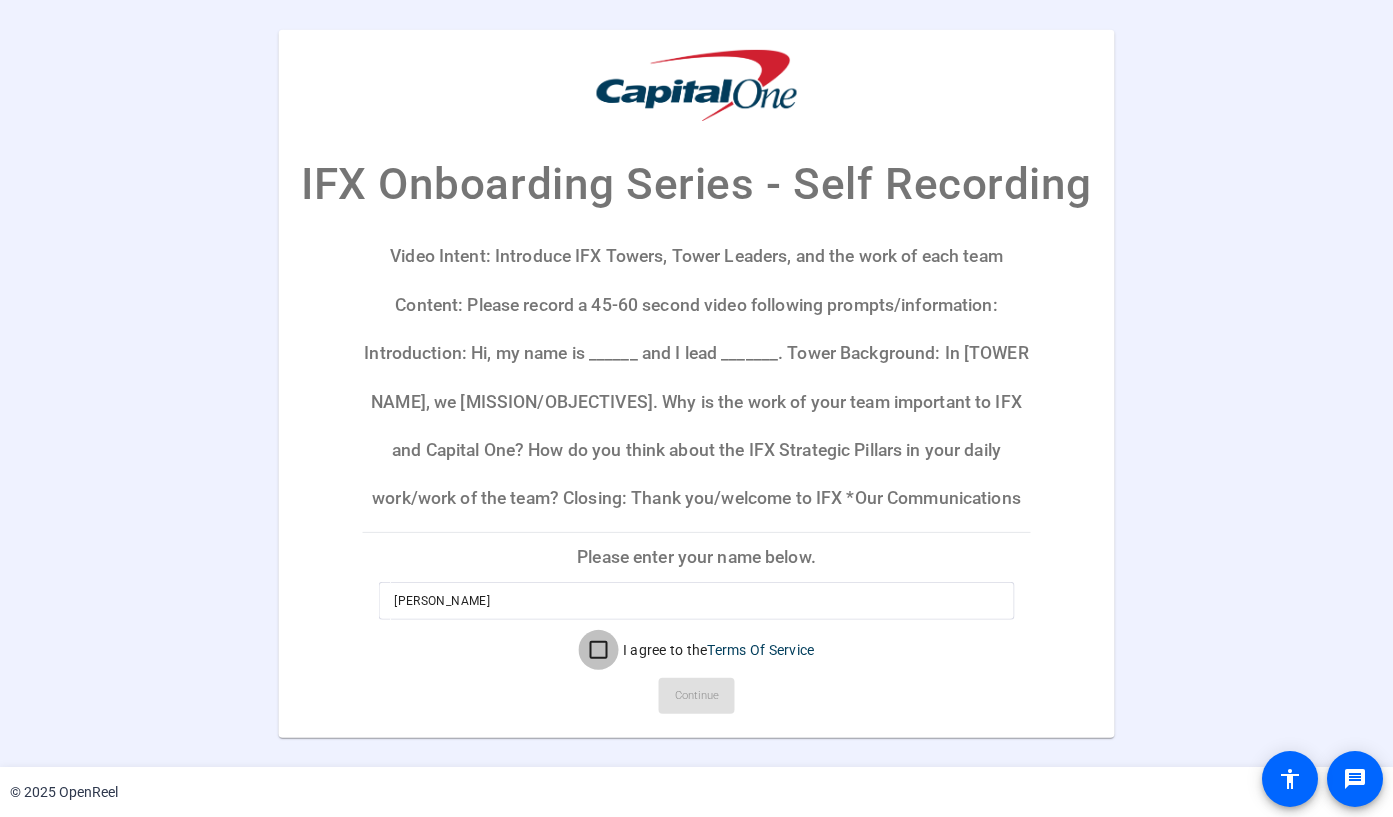 click on "I agree to the  Terms Of Service" at bounding box center [599, 650] 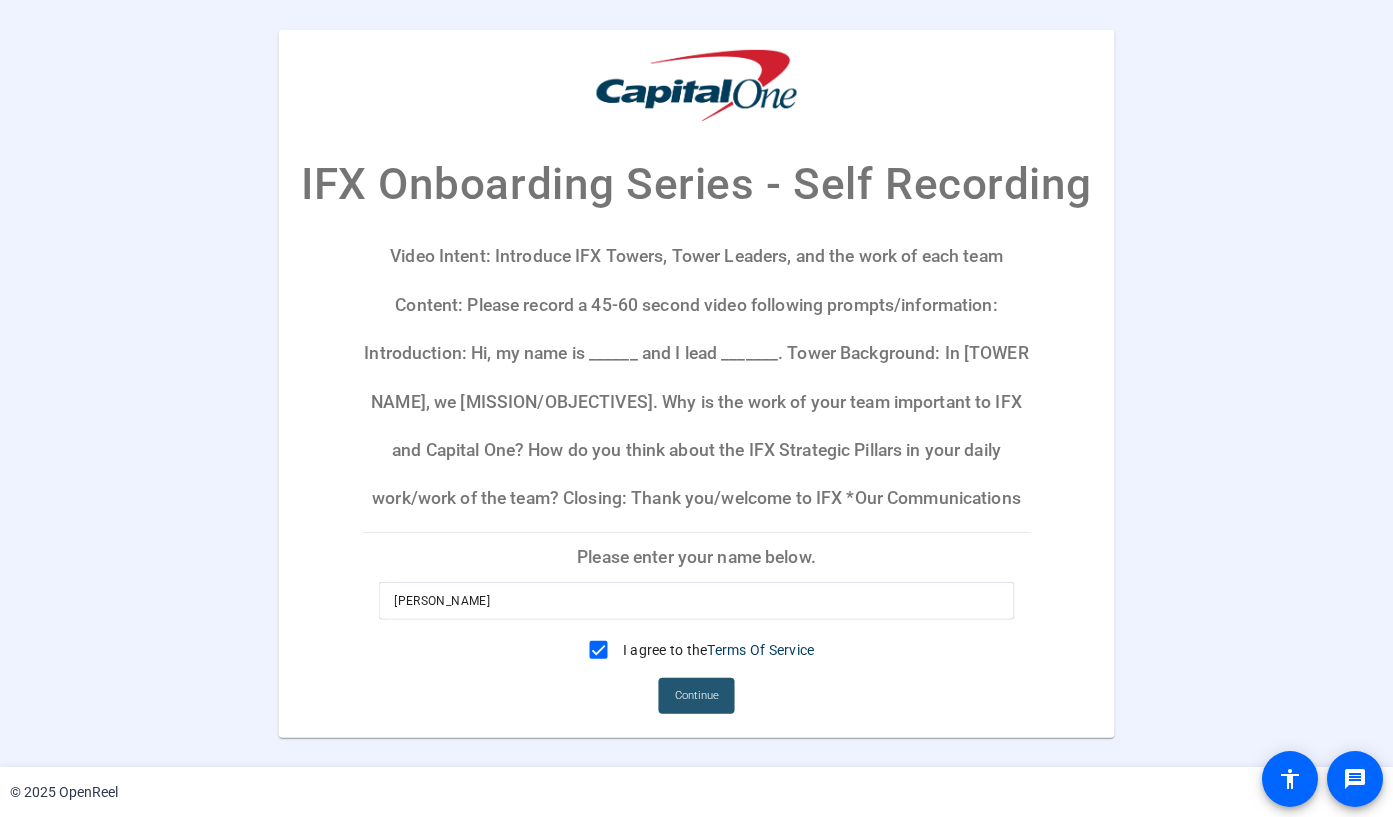 click on "Continue" 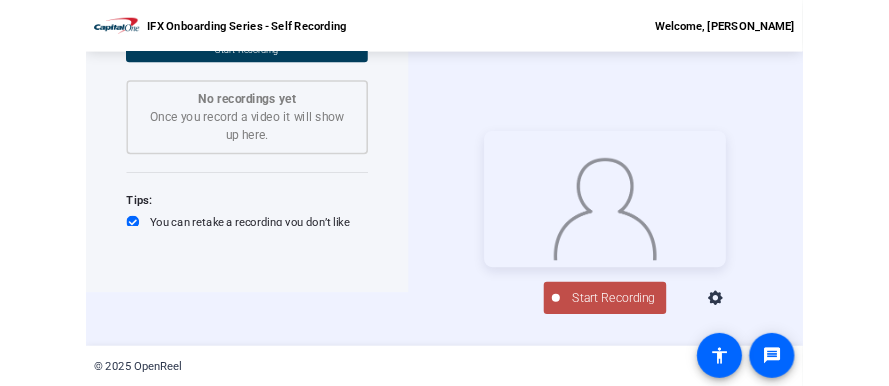 scroll, scrollTop: 96, scrollLeft: 0, axis: vertical 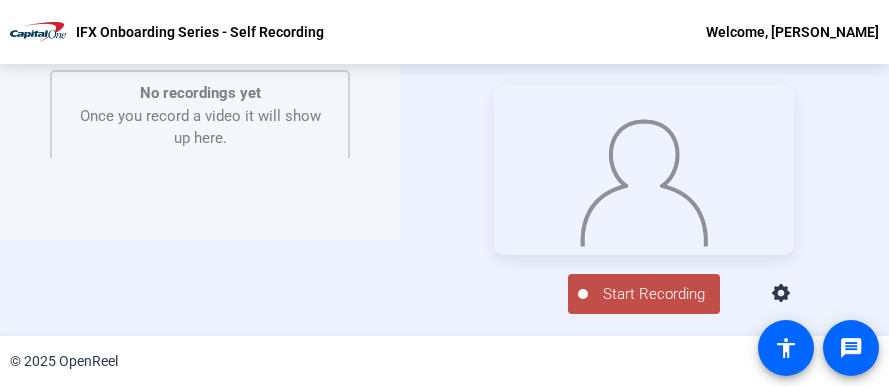 click on "Start Recording" 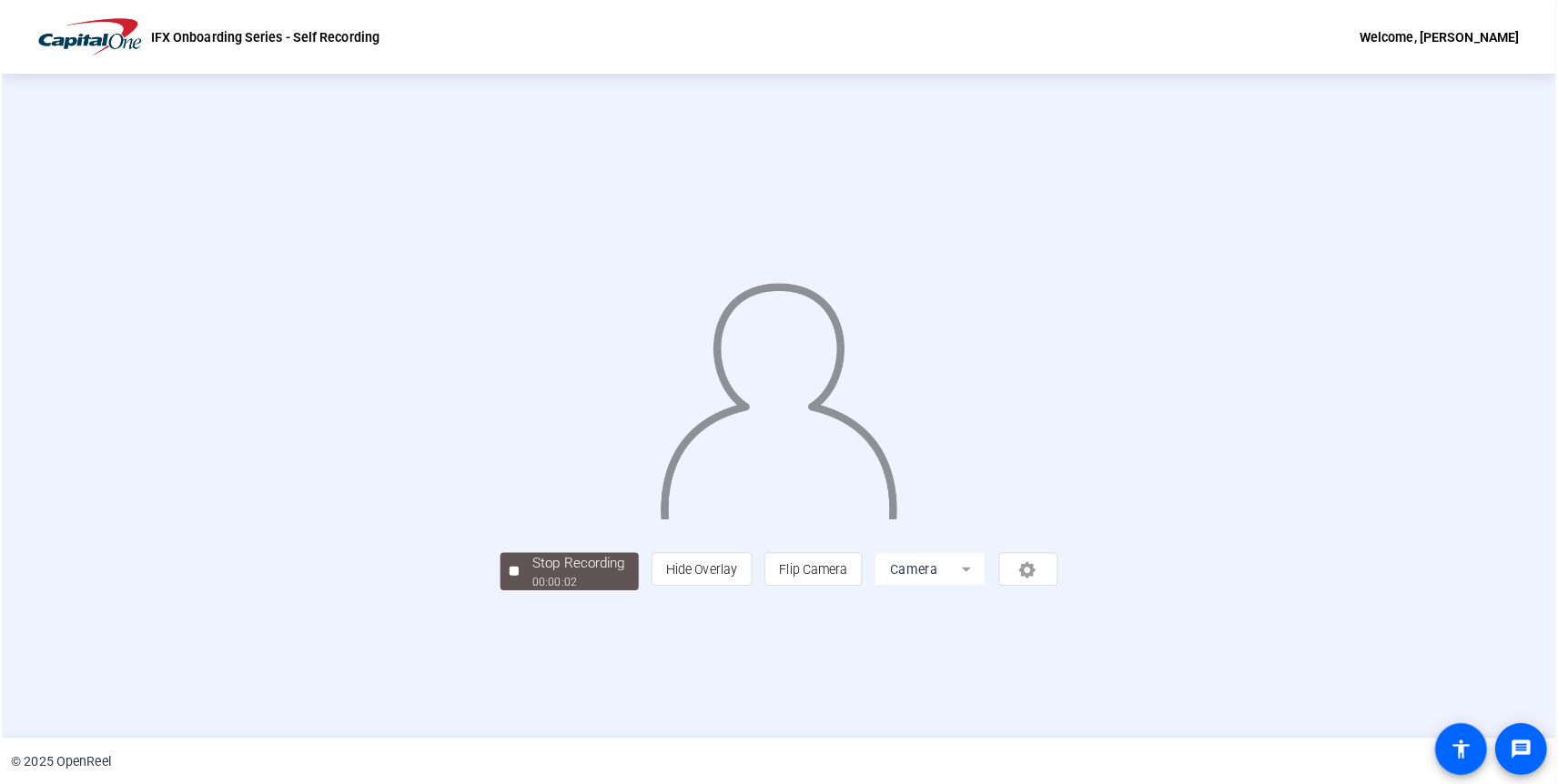 scroll, scrollTop: 0, scrollLeft: 0, axis: both 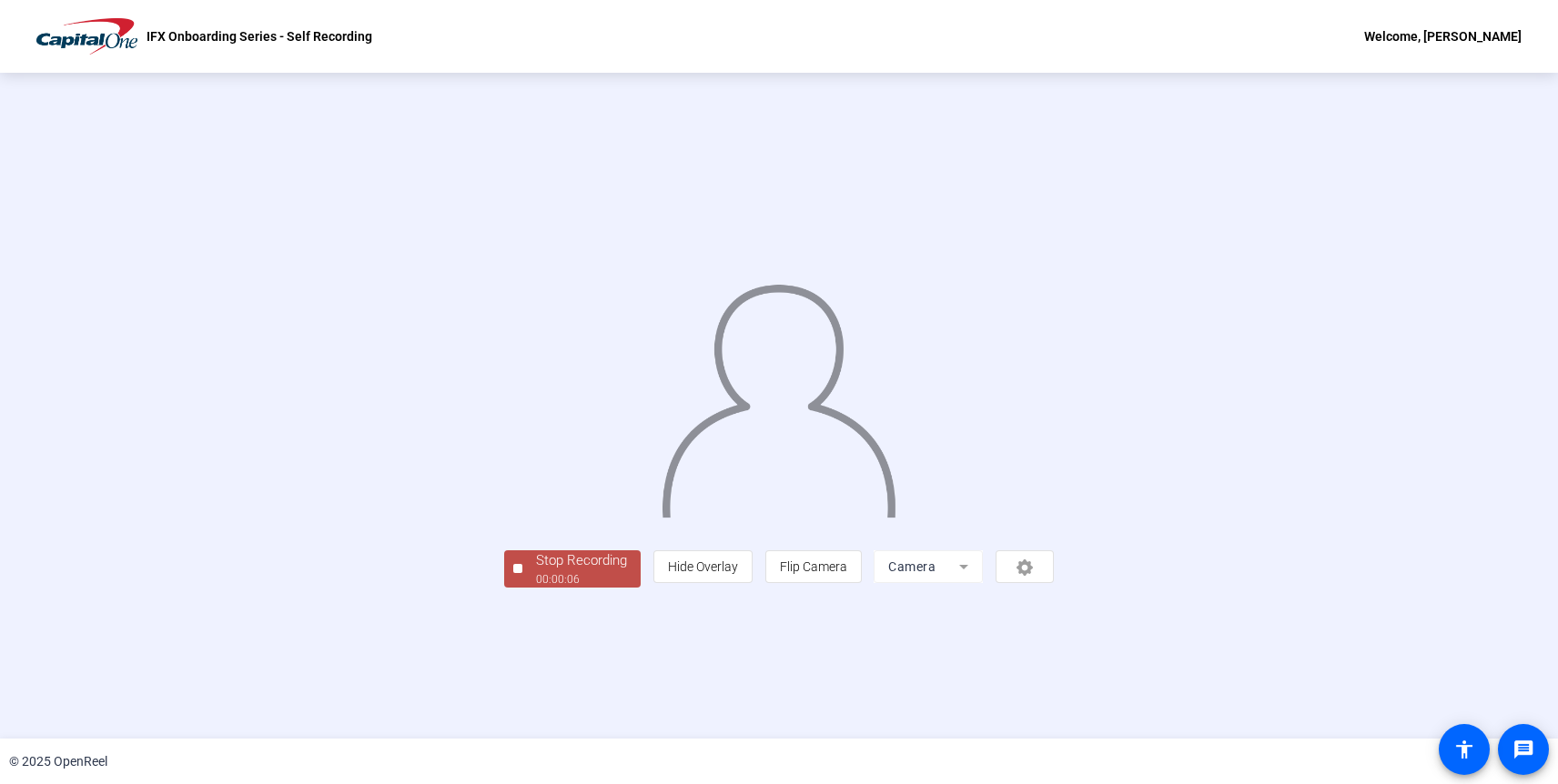 click 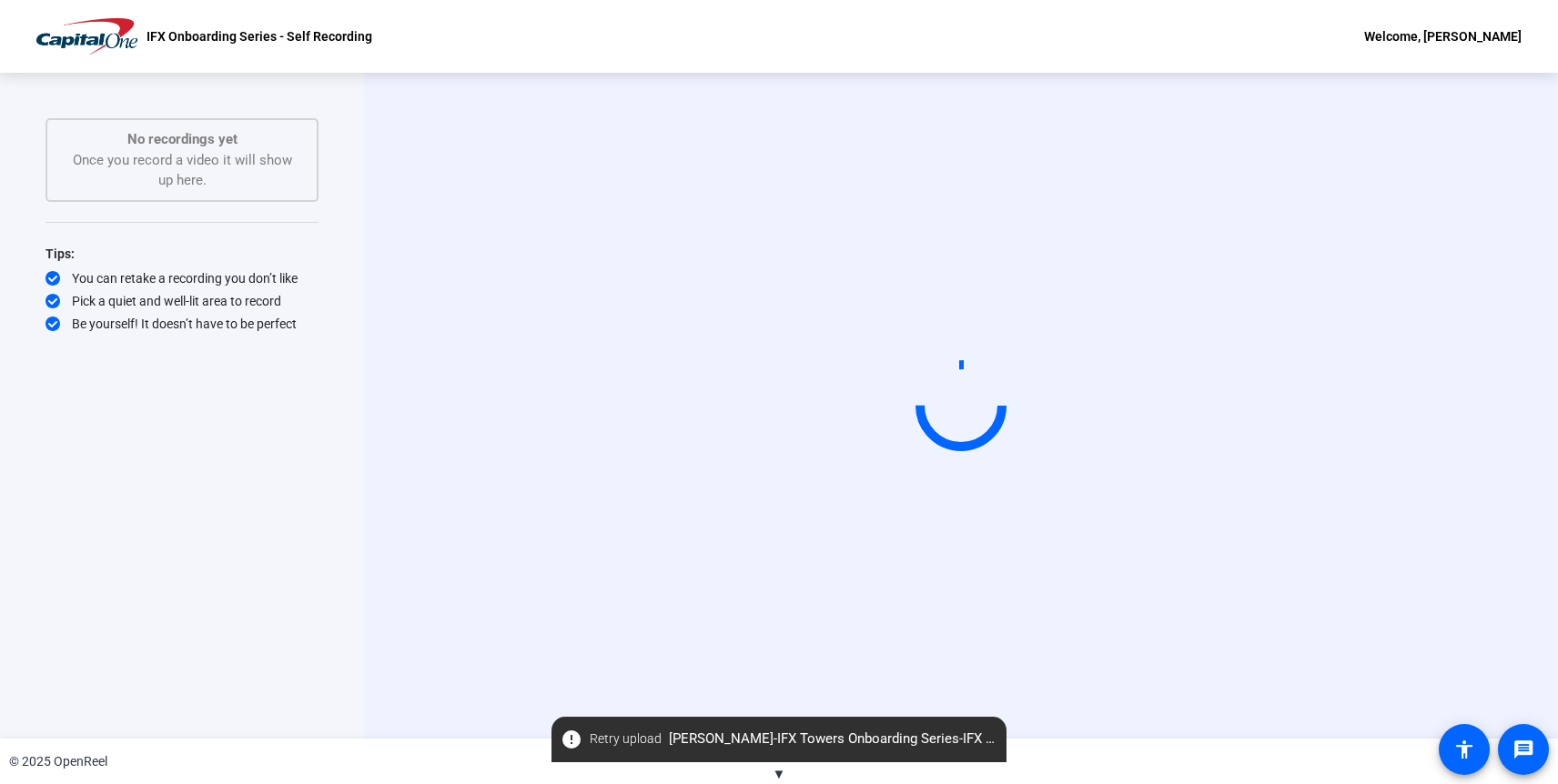 click on "Start Recording  No recordings yet  Once you record a video it will show up here.  Tips:
You can retake a recording you don’t like
Pick a quiet and well-lit area to record
Be yourself! It doesn’t have to be perfect" 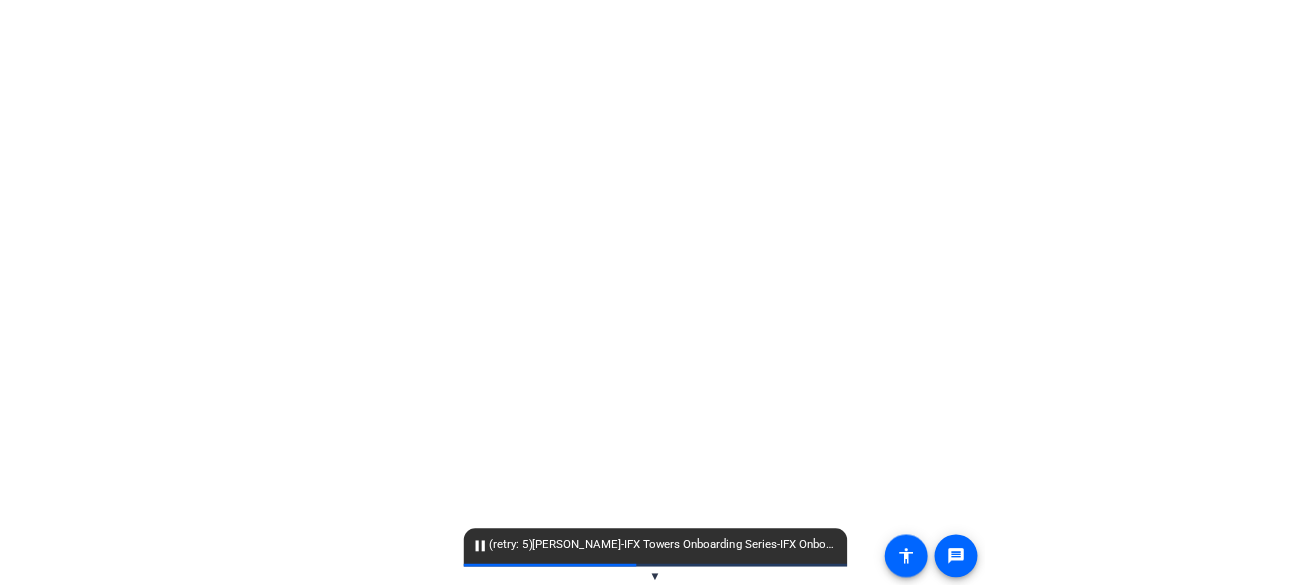 scroll, scrollTop: 0, scrollLeft: 0, axis: both 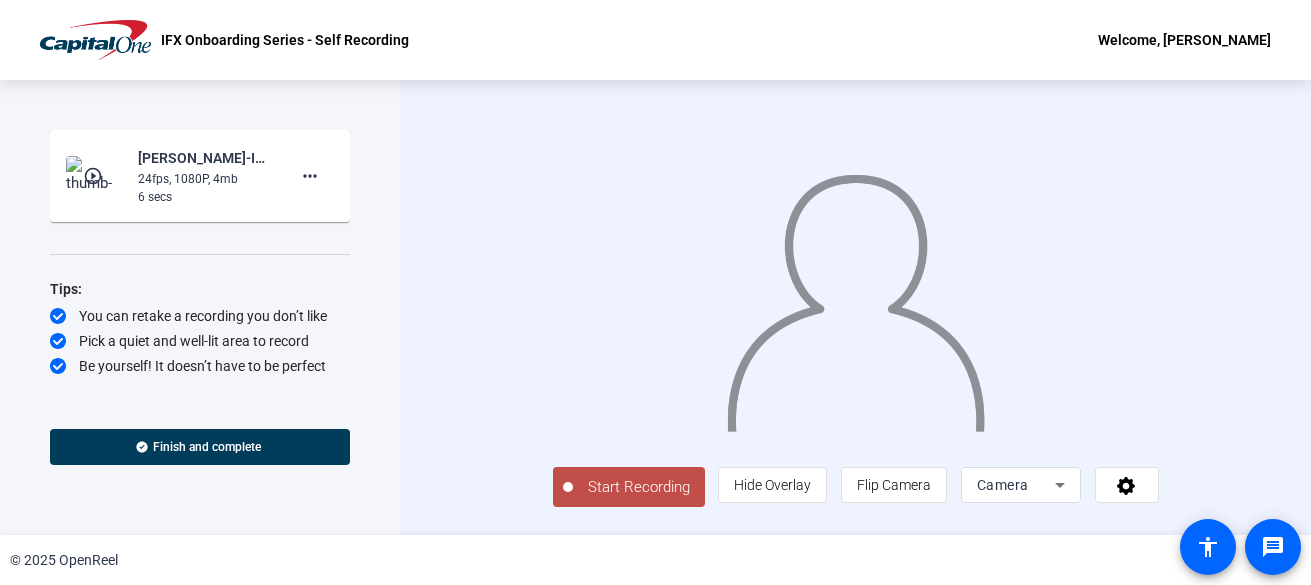 click on "Start Recording" 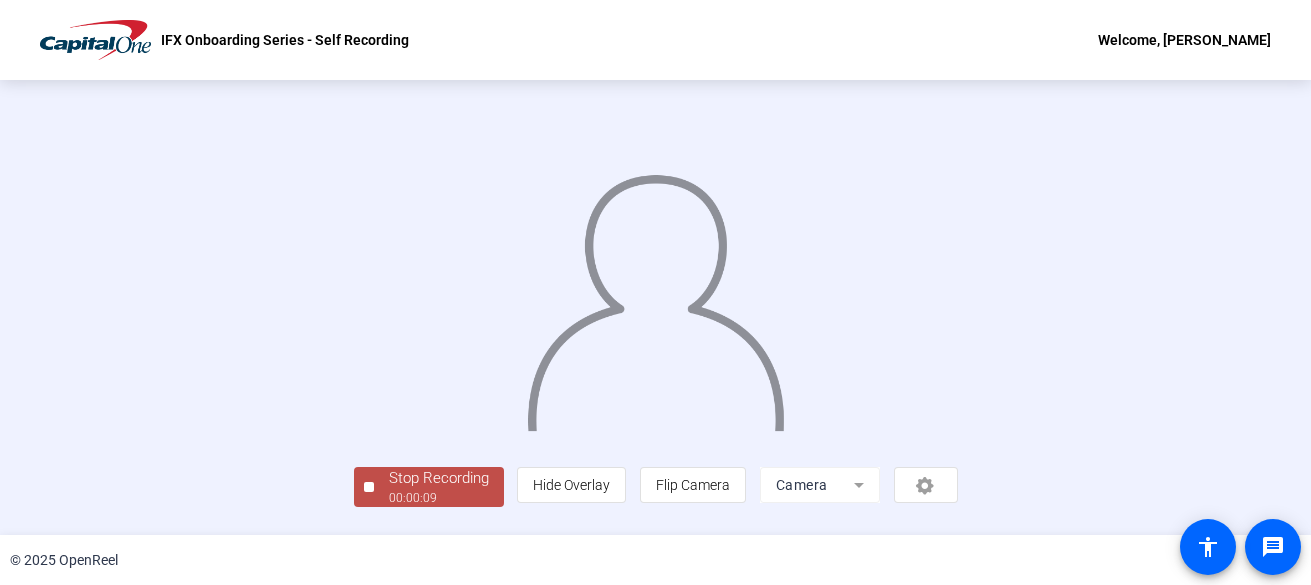 scroll, scrollTop: 132, scrollLeft: 0, axis: vertical 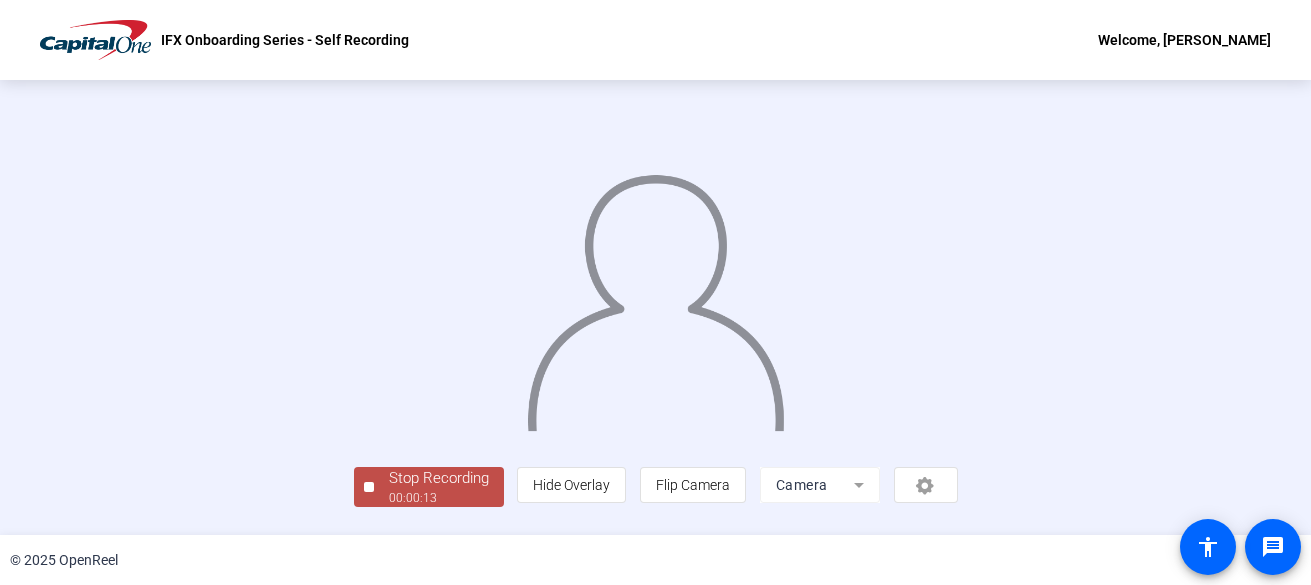 click on "00:00:13" 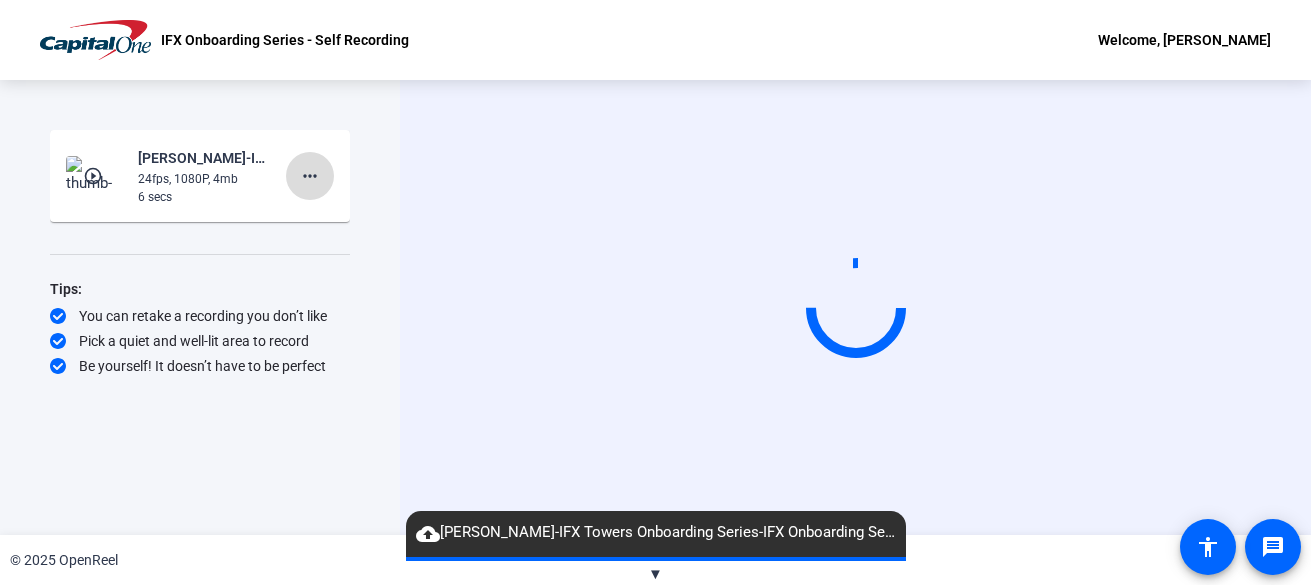click on "more_horiz" 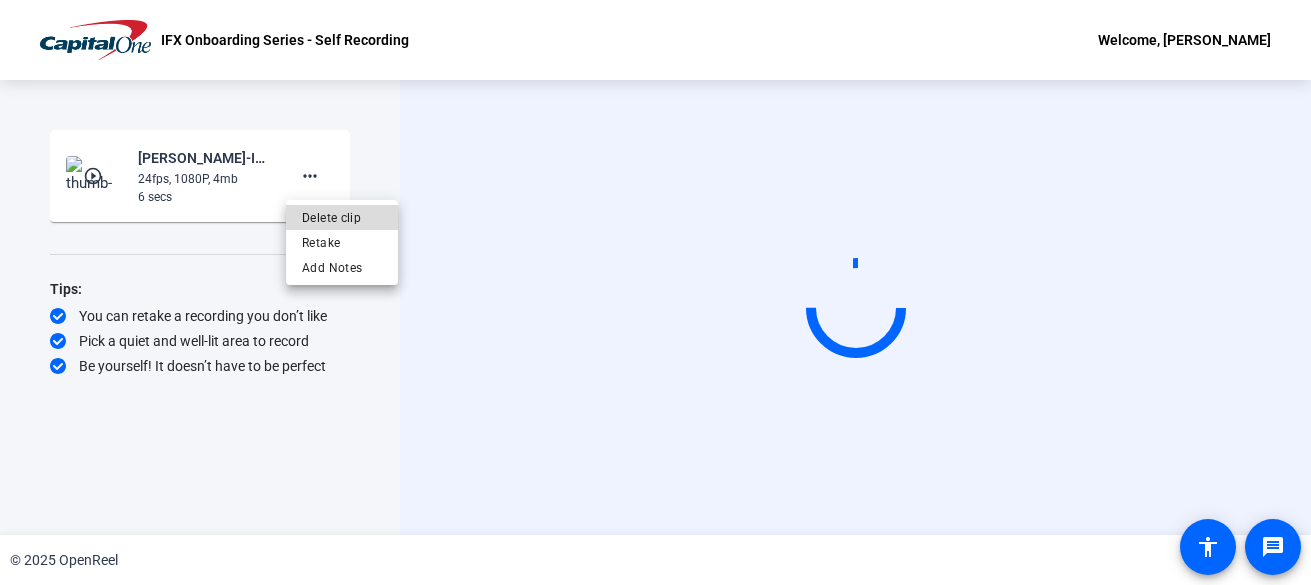click on "Delete clip" at bounding box center (342, 218) 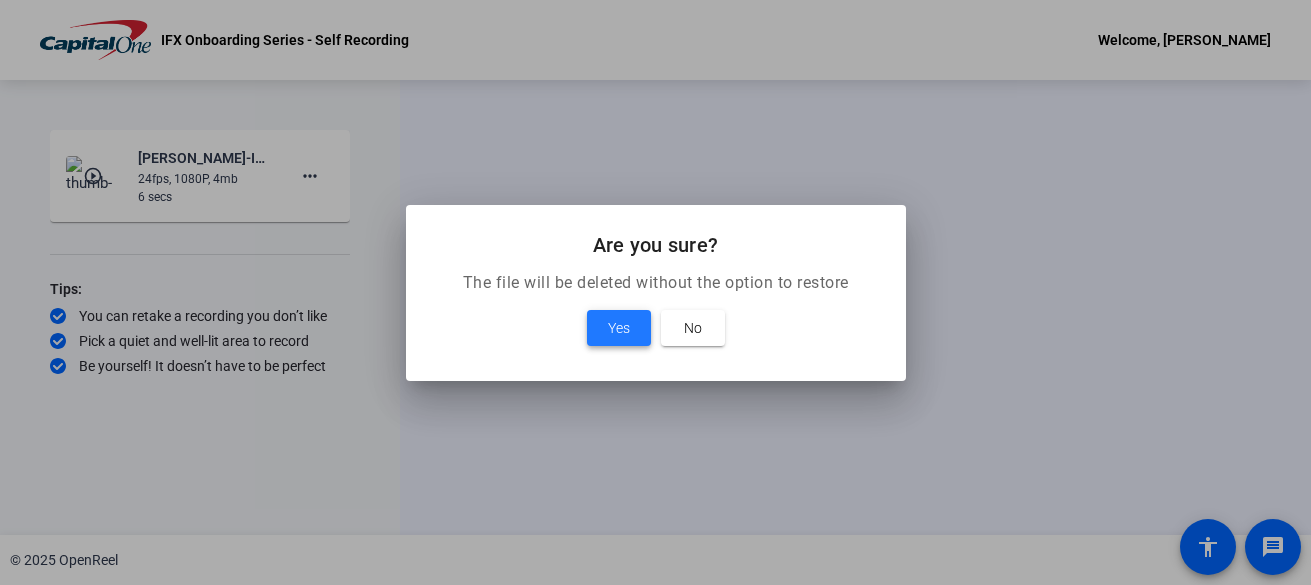 click on "Yes" at bounding box center (619, 328) 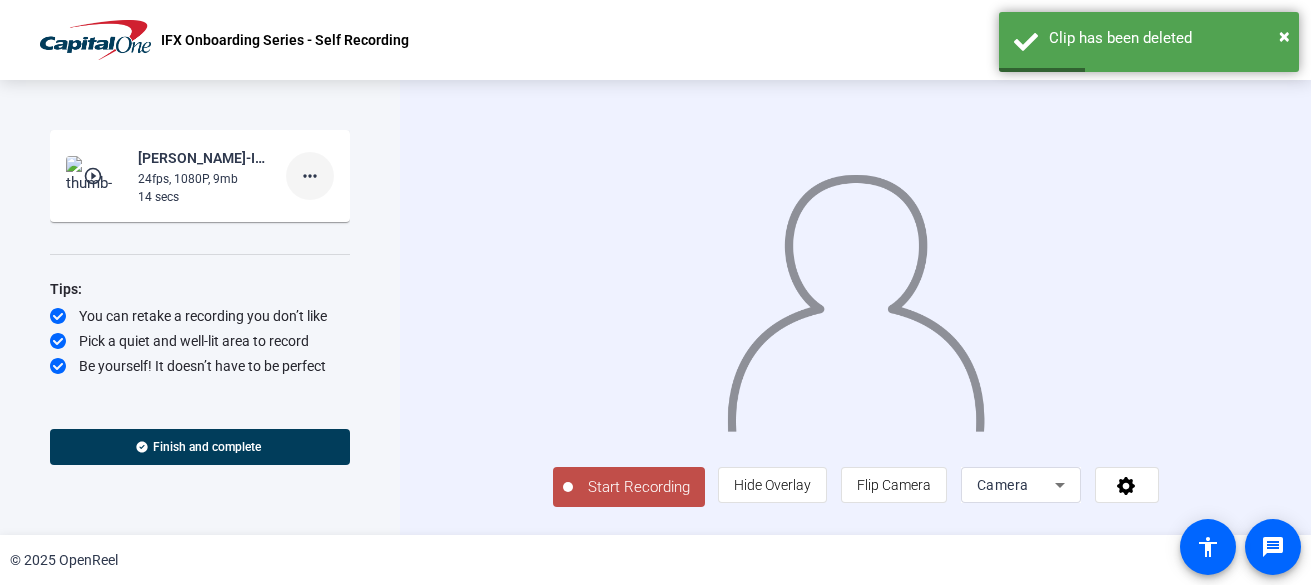 click 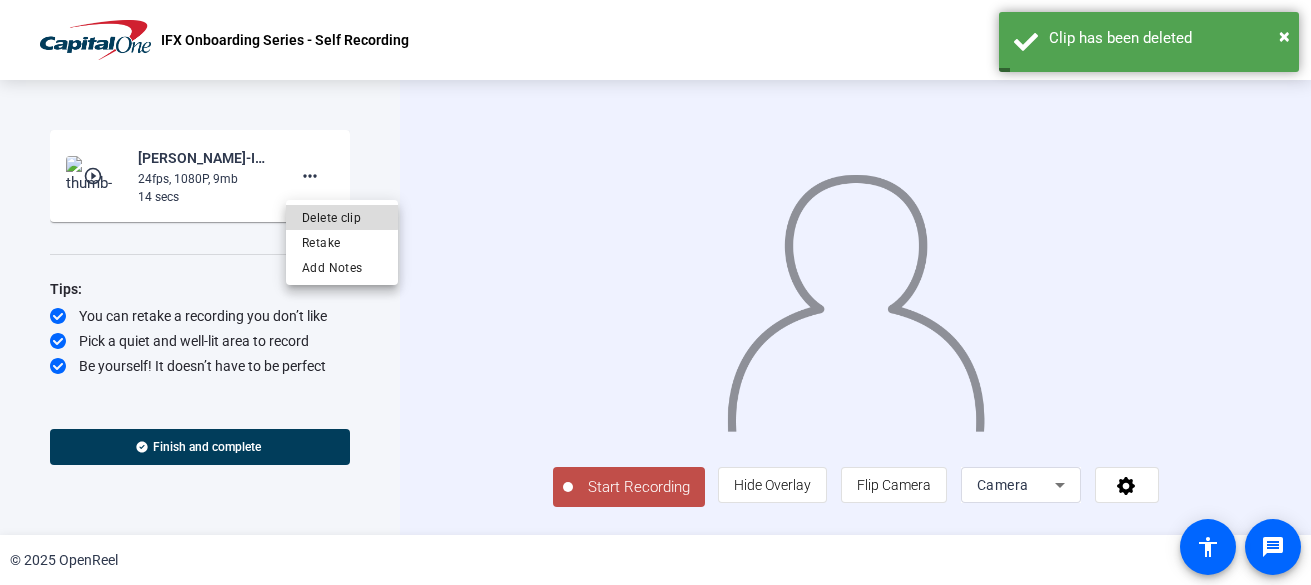 click on "Delete clip" at bounding box center (342, 218) 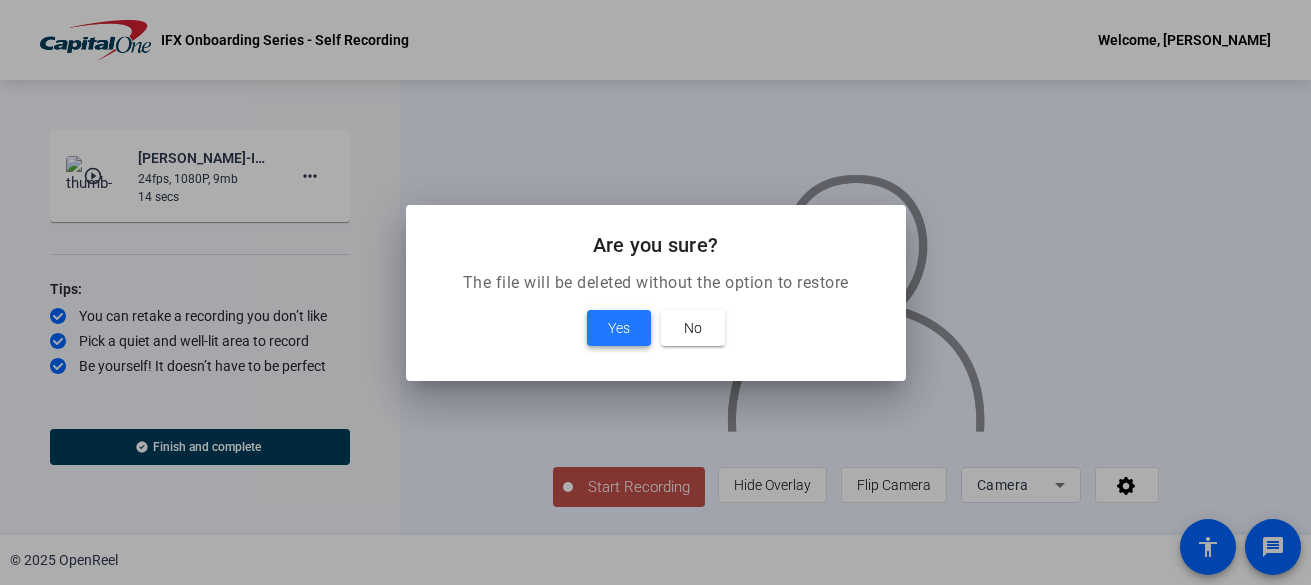click at bounding box center (619, 328) 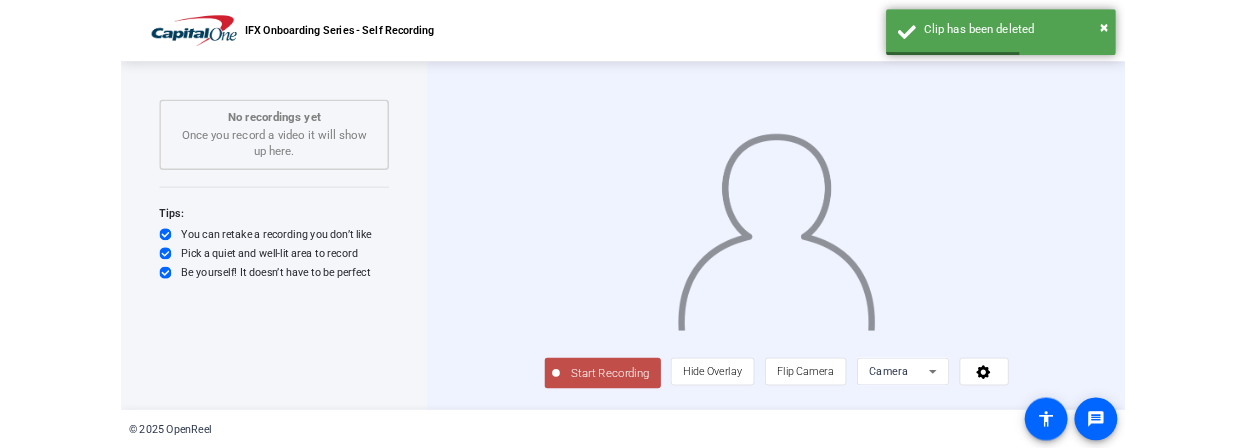 scroll, scrollTop: 38, scrollLeft: 0, axis: vertical 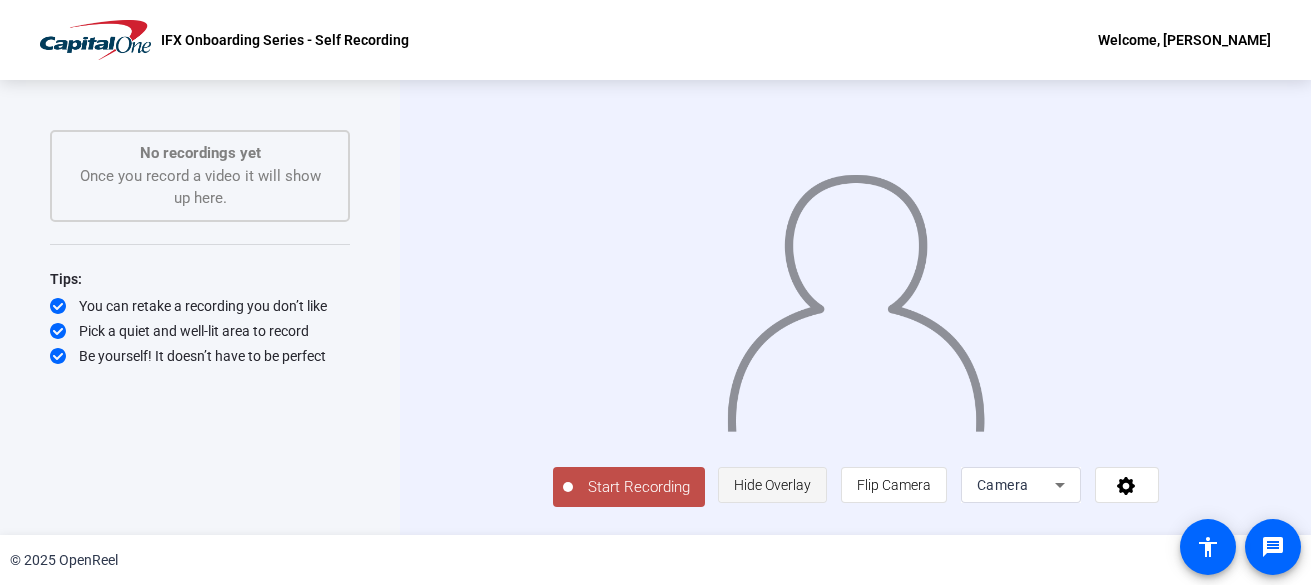 click on "Hide Overlay" 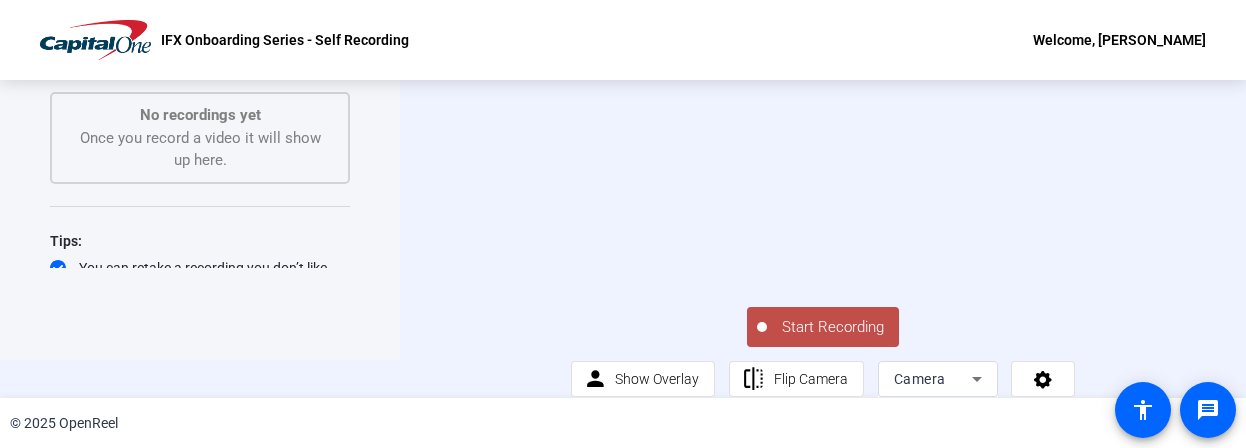click on "Start Recording" 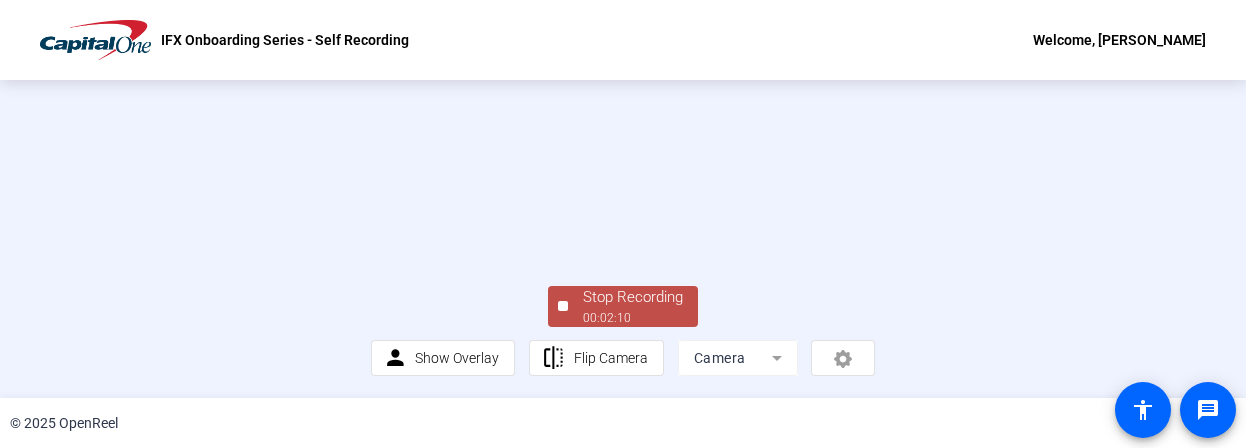 scroll, scrollTop: 215, scrollLeft: 0, axis: vertical 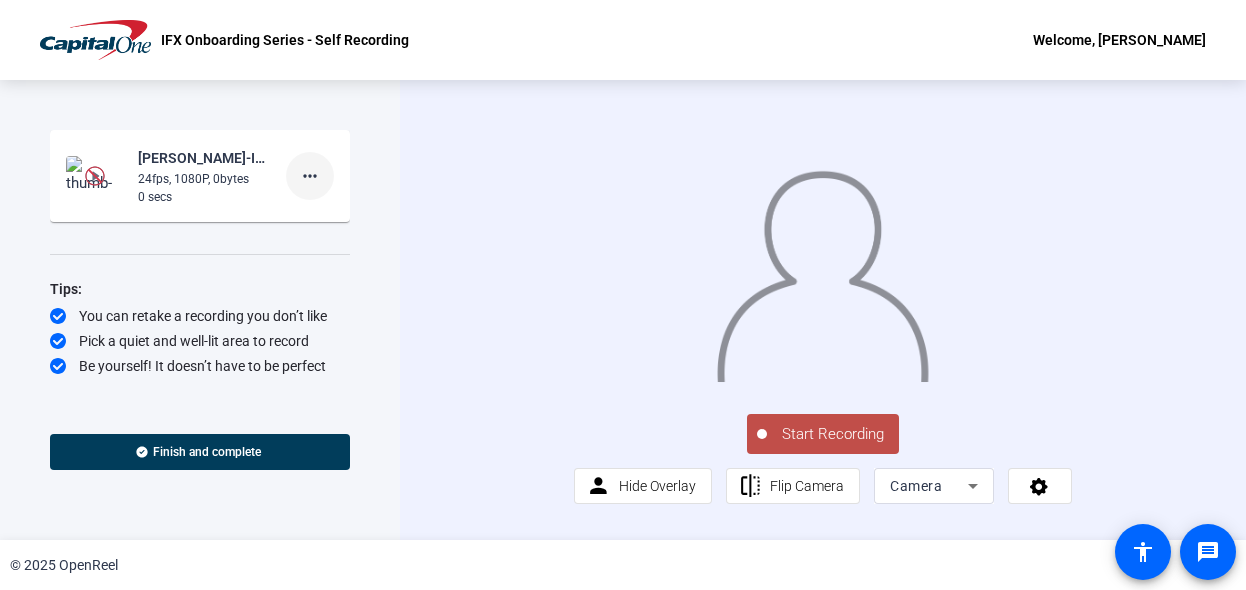 click on "more_horiz" 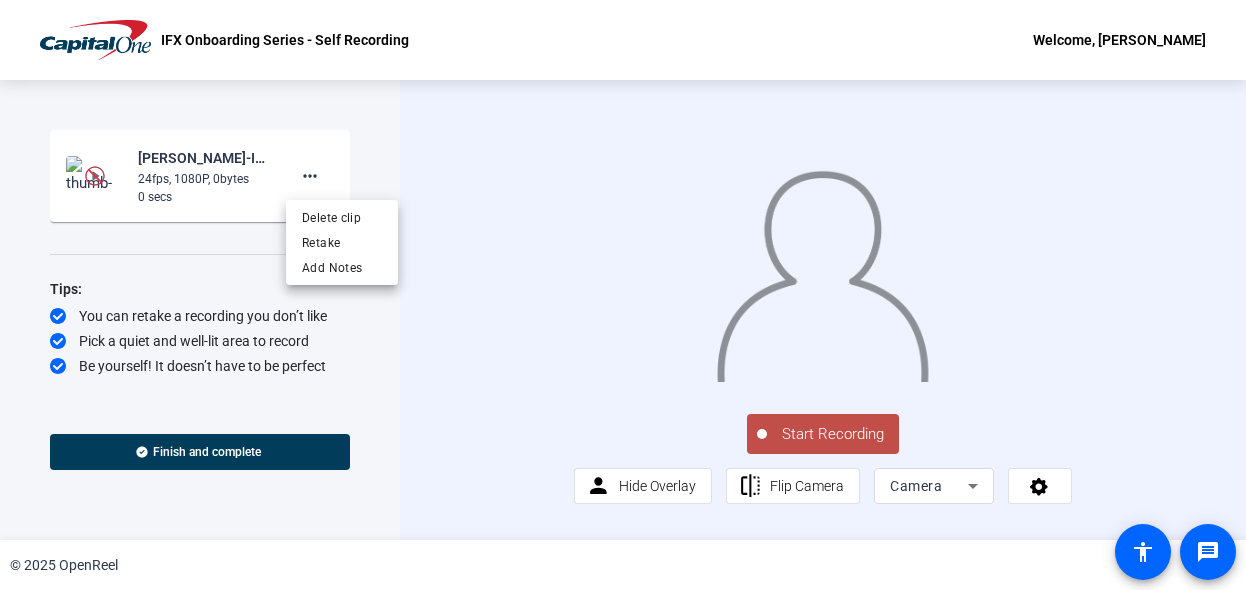 click at bounding box center (623, 295) 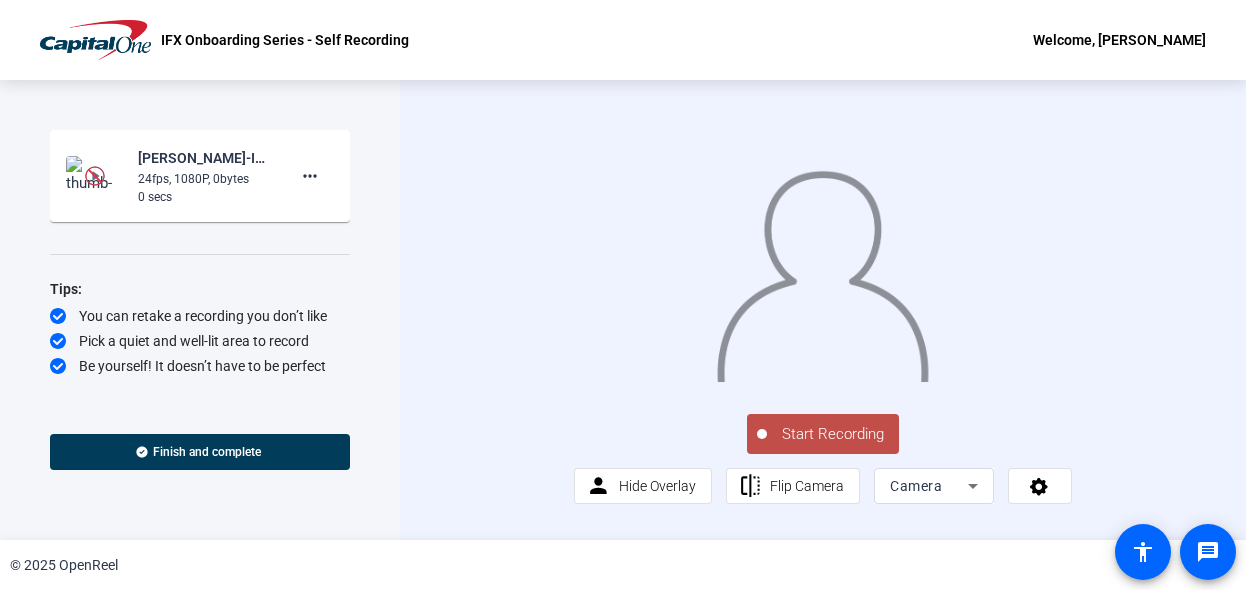 click on "0 secs" 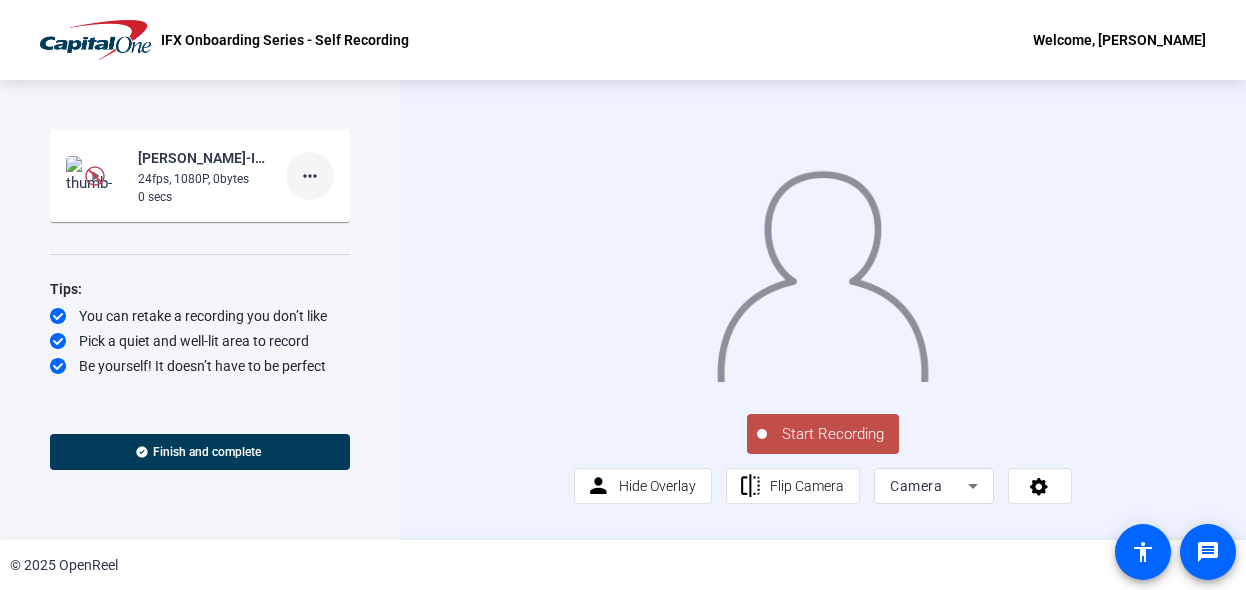click on "more_horiz" 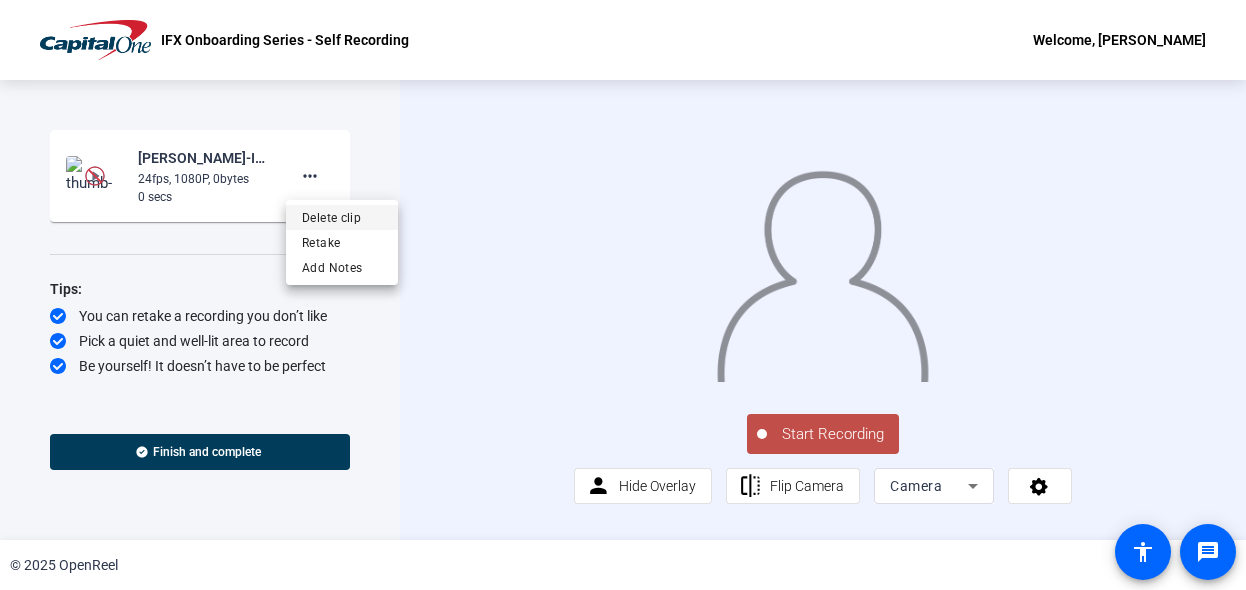 click on "Delete clip" at bounding box center (342, 218) 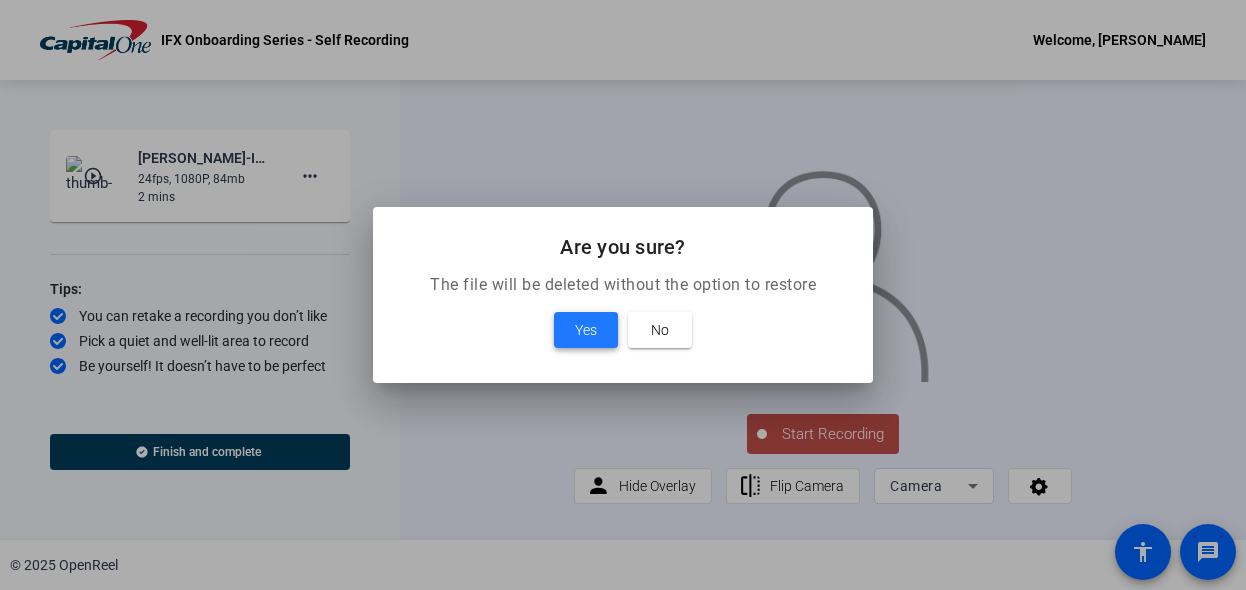 click at bounding box center [586, 330] 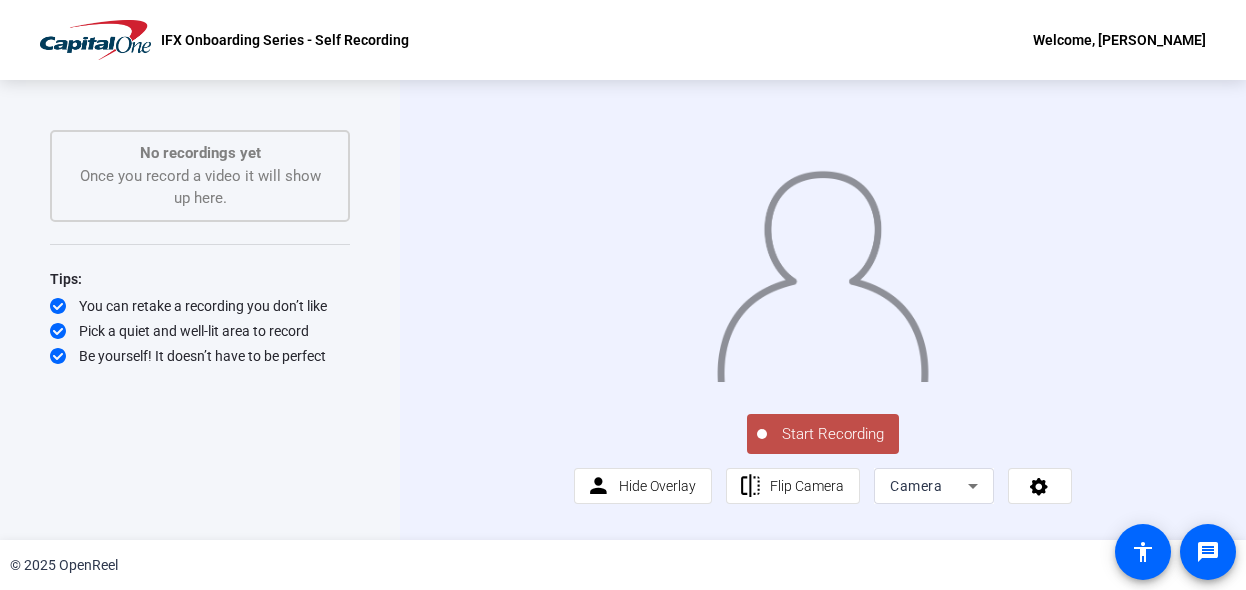 click on "Start Recording" 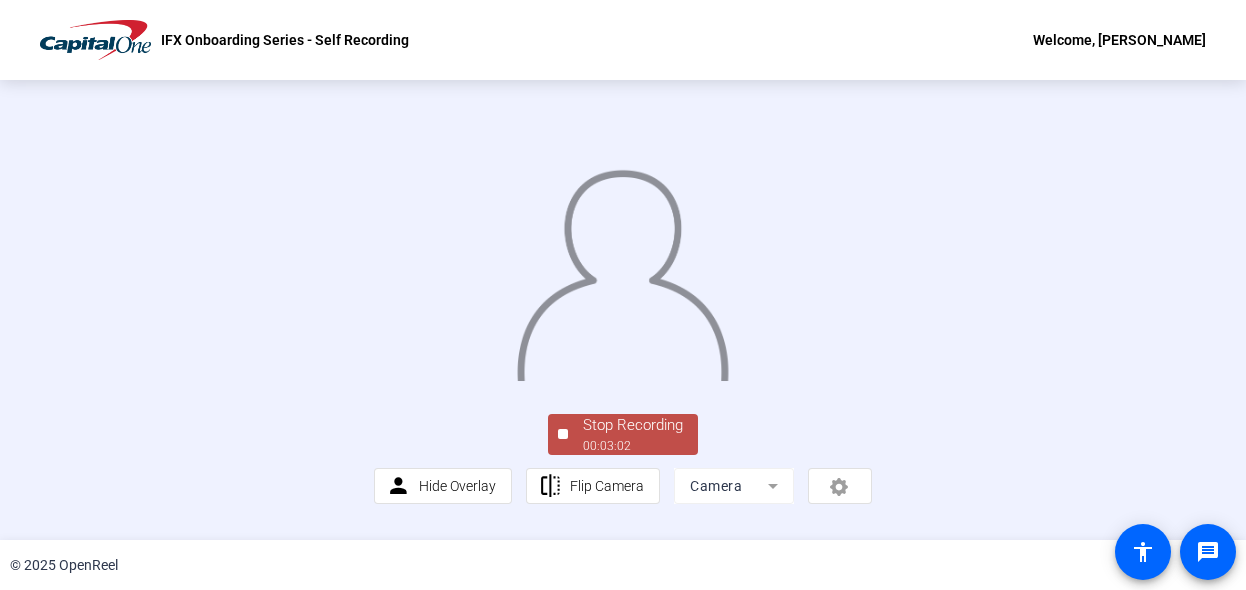 click 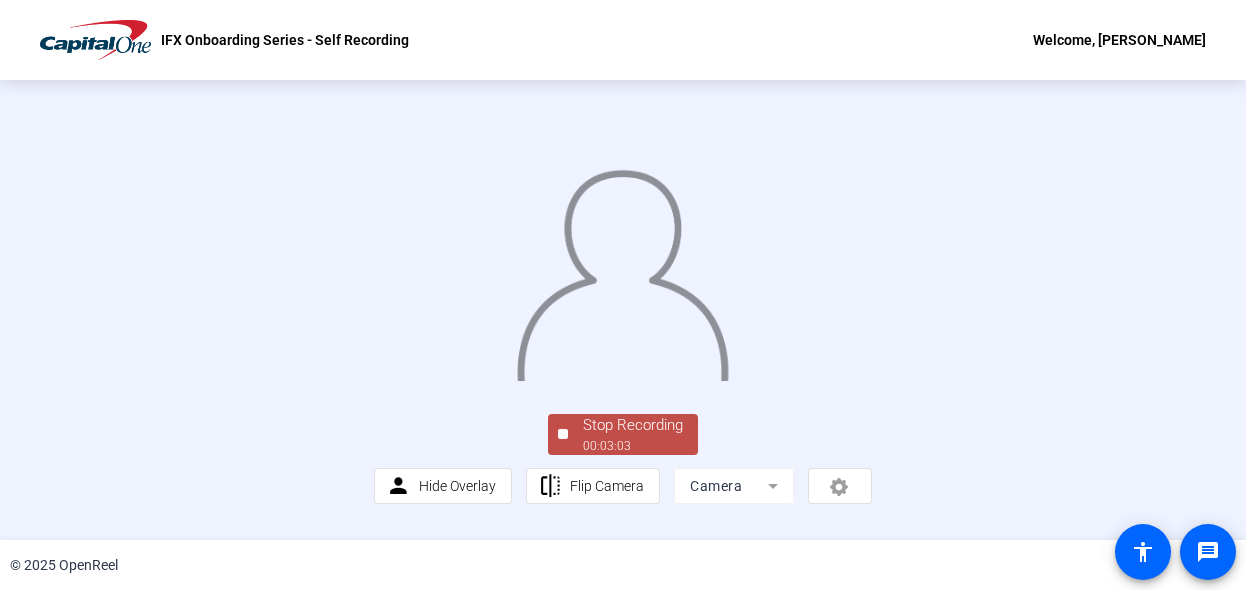 click on "00:03:03" 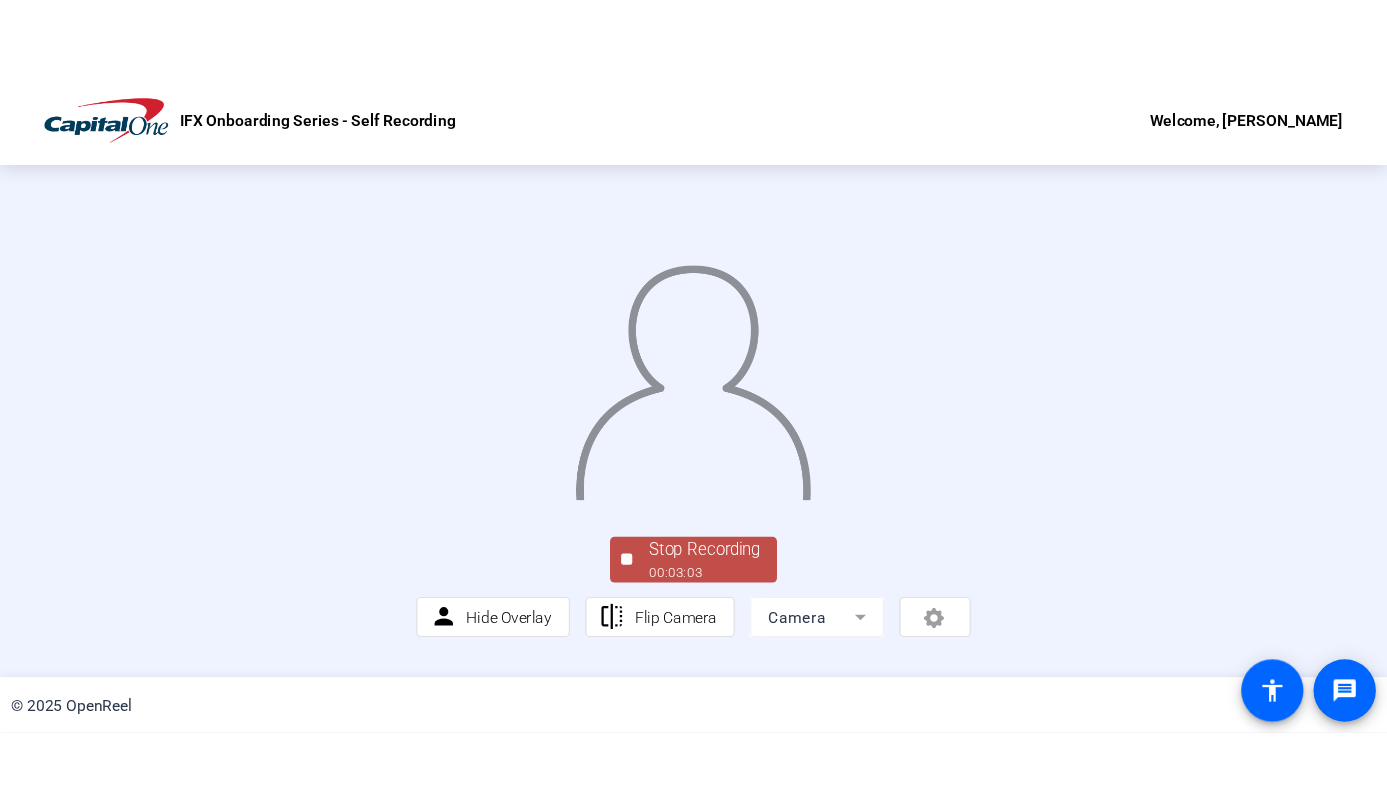 scroll, scrollTop: 0, scrollLeft: 0, axis: both 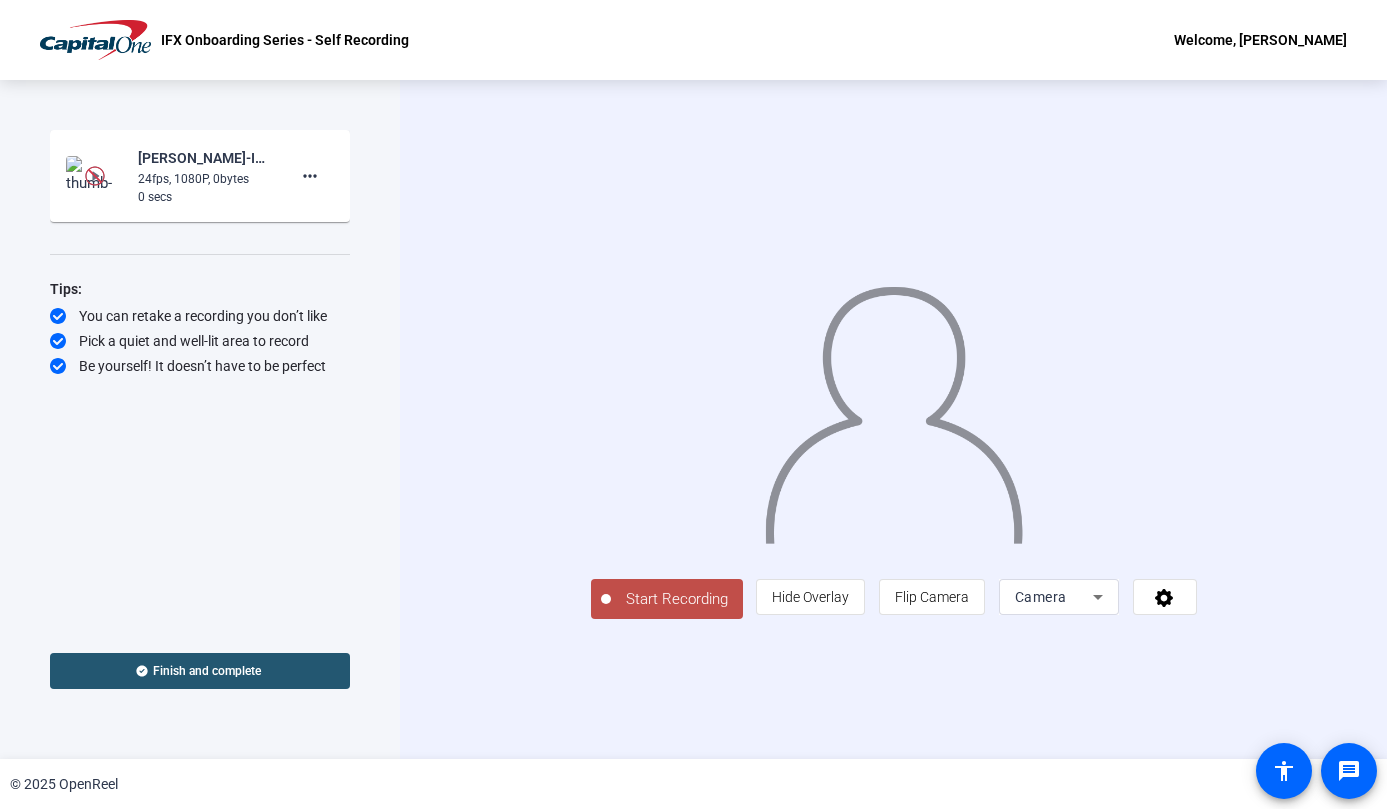 click on "Finish and complete" 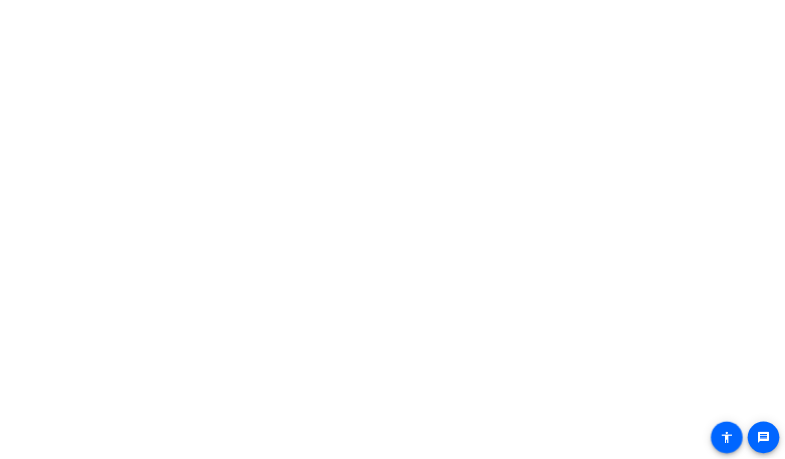 scroll, scrollTop: 0, scrollLeft: 0, axis: both 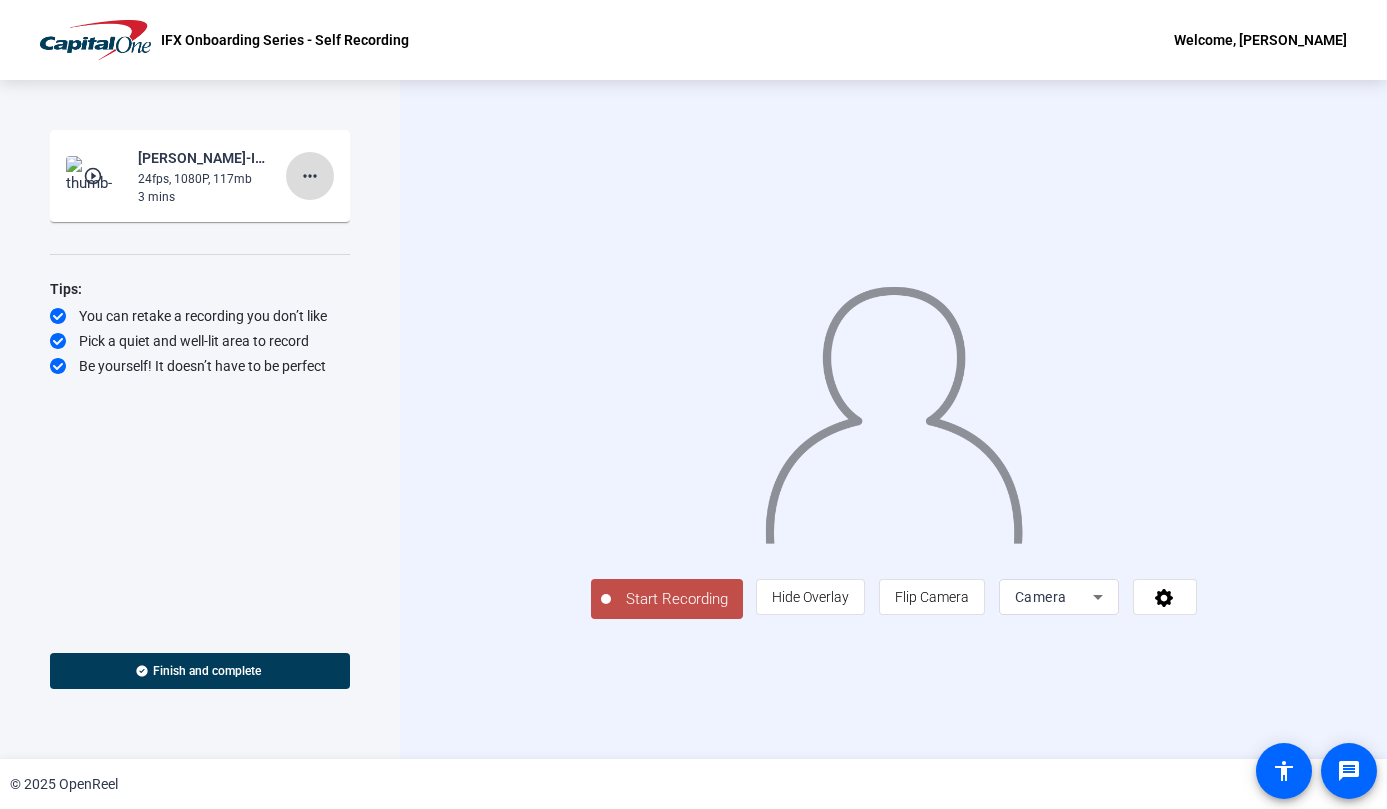 click on "more_horiz" 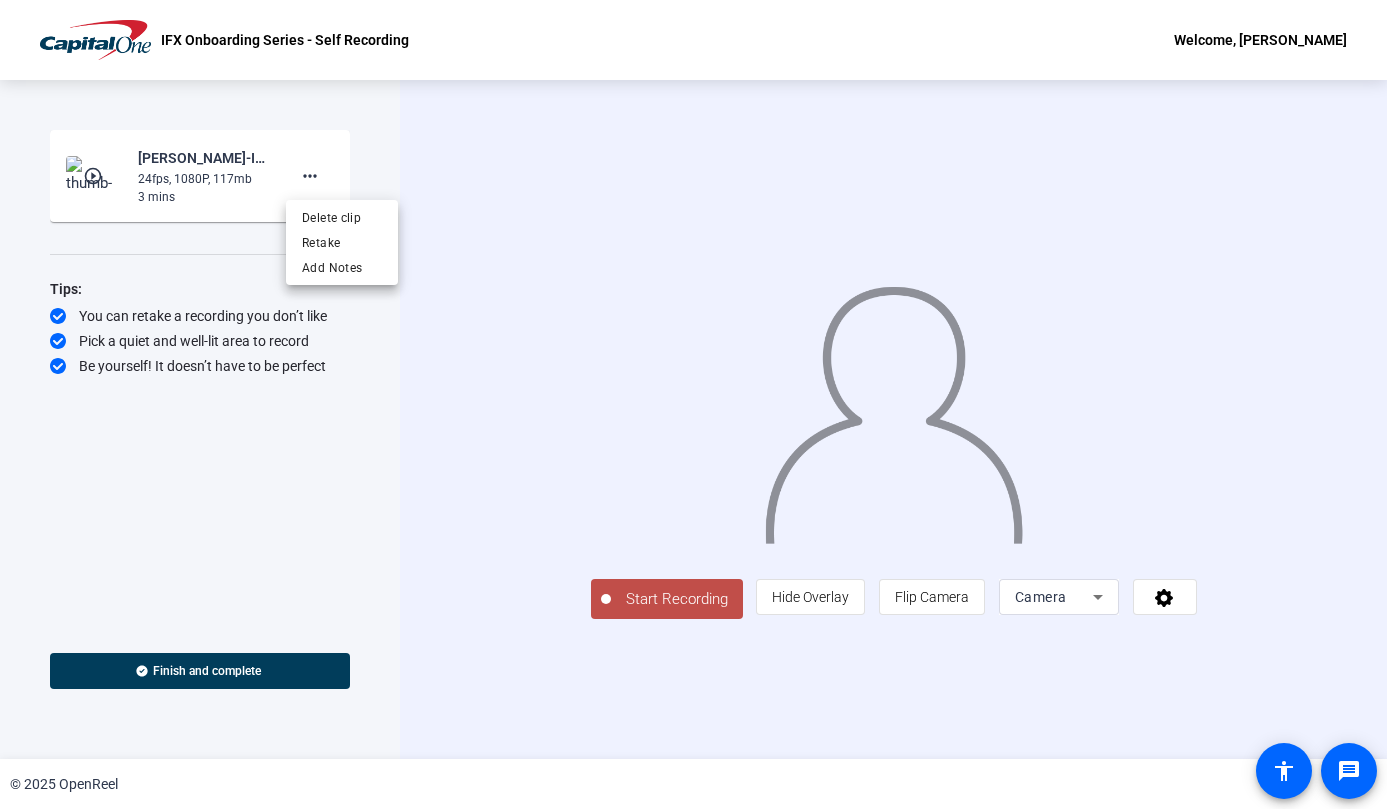 click at bounding box center (693, 404) 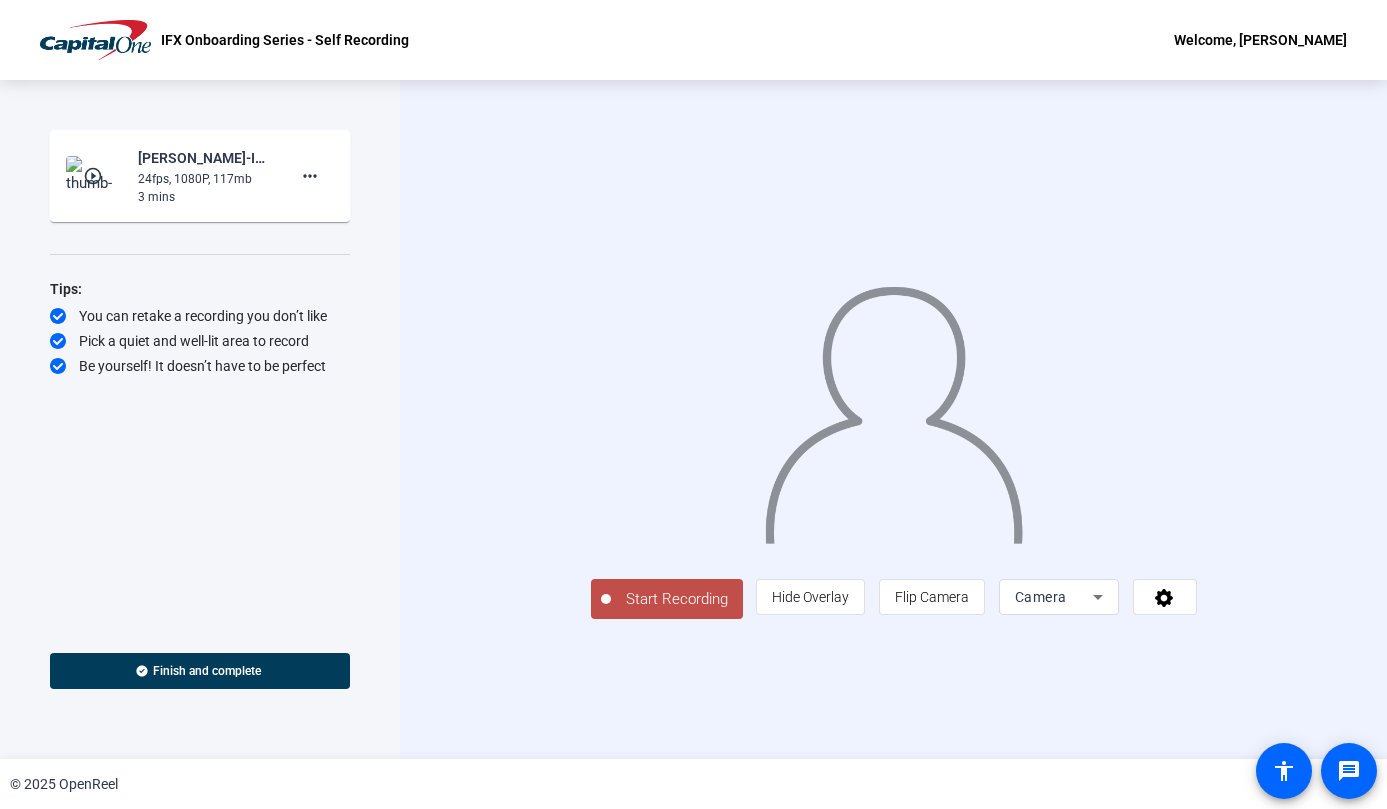 click 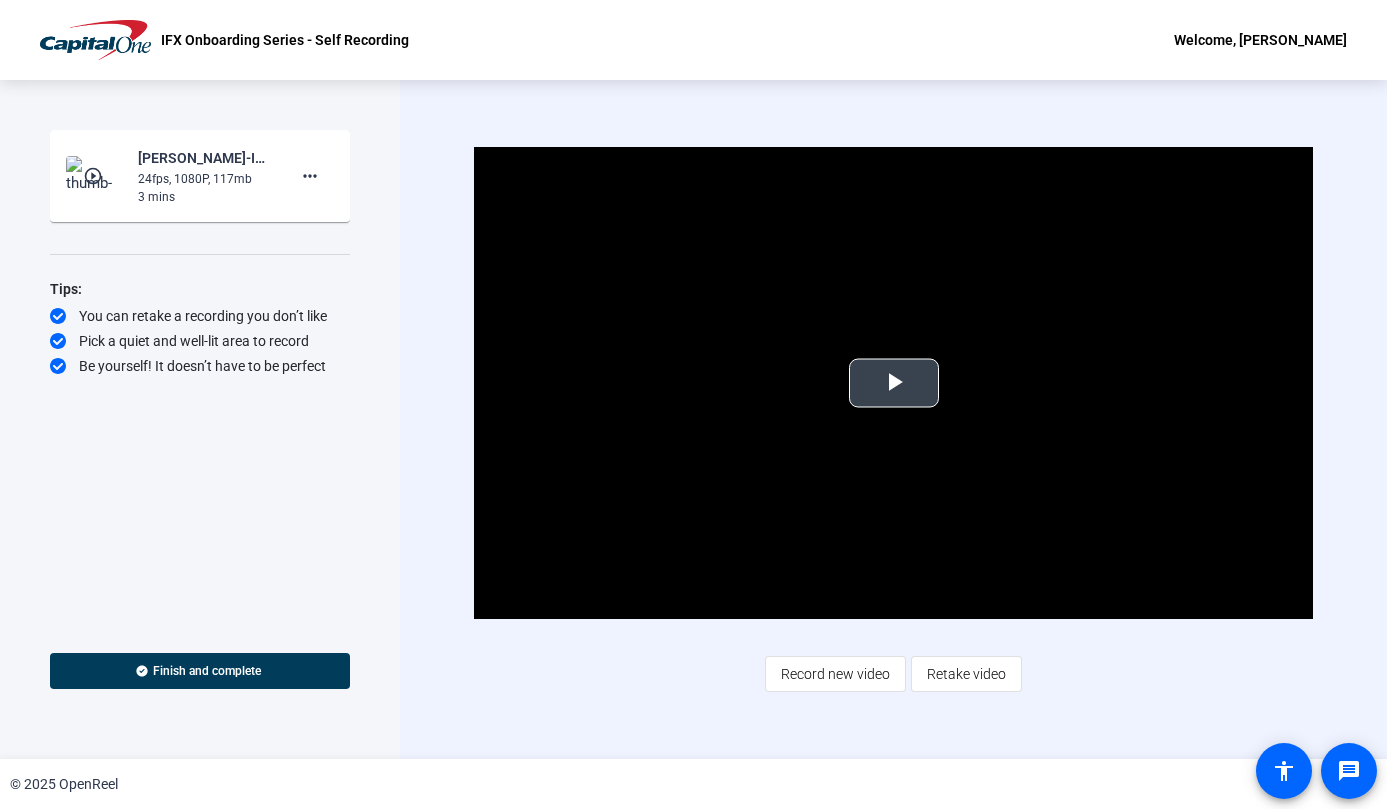 click at bounding box center [894, 383] 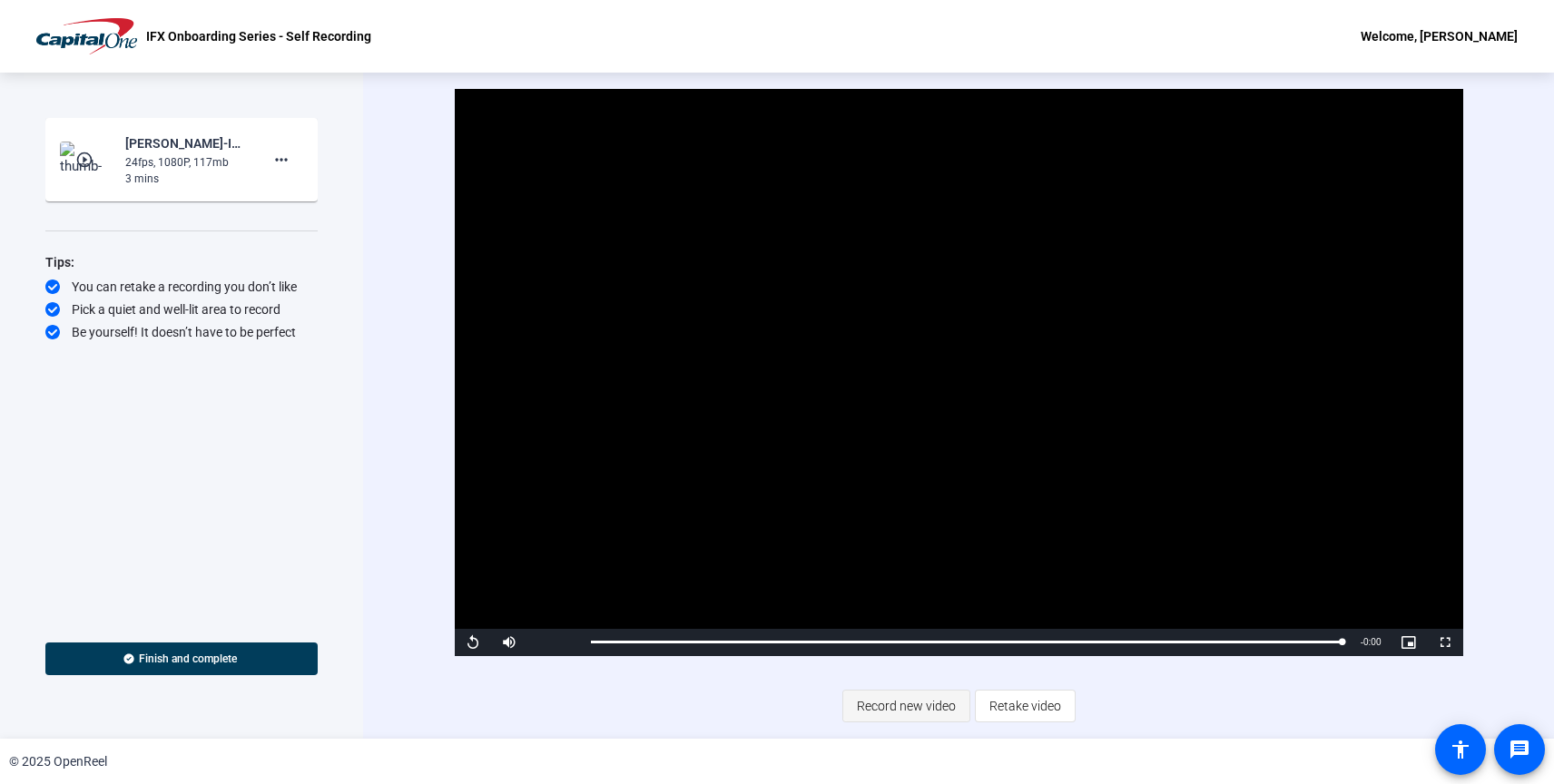 click on "Record new video" 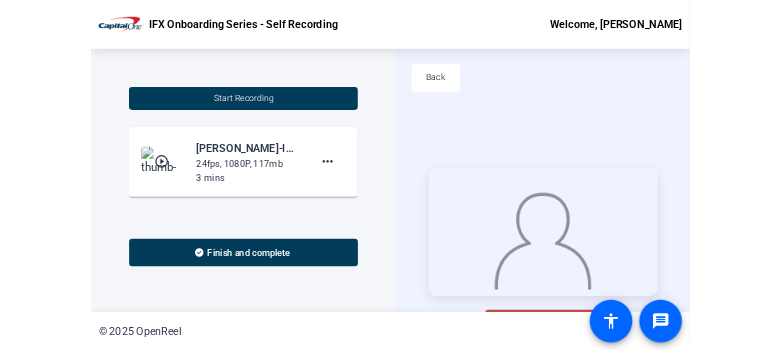 scroll, scrollTop: 96, scrollLeft: 0, axis: vertical 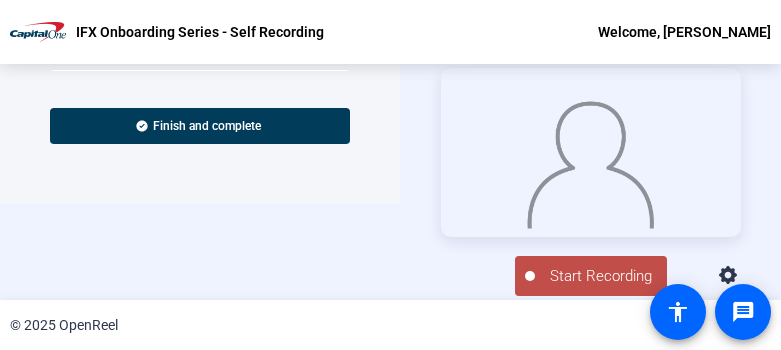 click on "Start Recording" 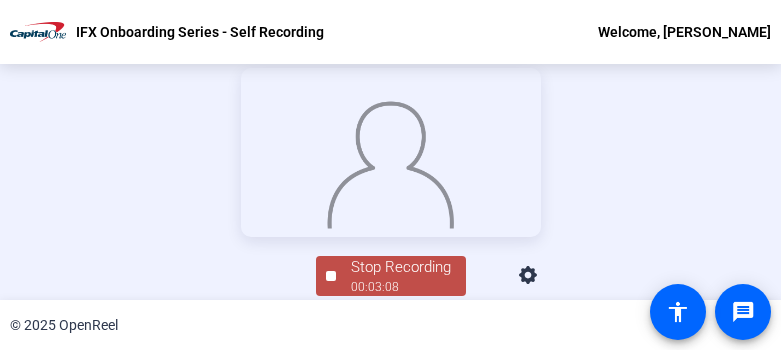 scroll, scrollTop: 194, scrollLeft: 0, axis: vertical 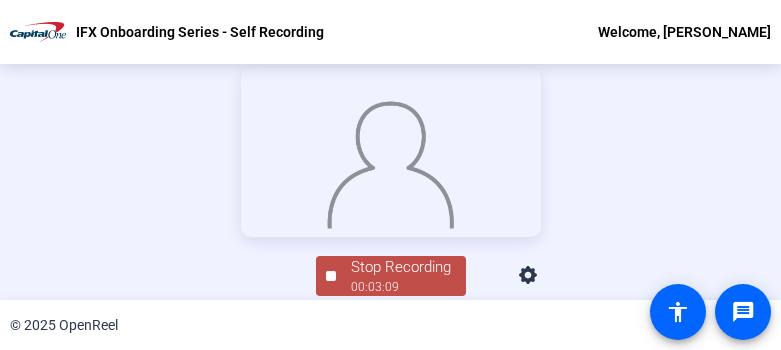 click on "Stop Recording" 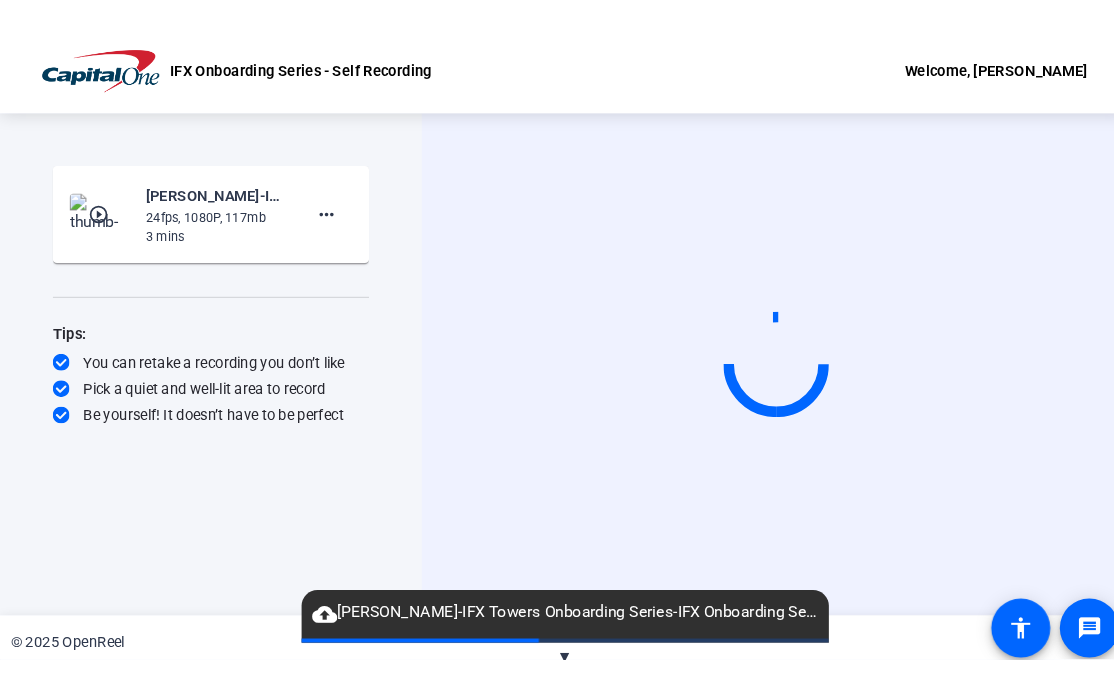 scroll, scrollTop: 0, scrollLeft: 0, axis: both 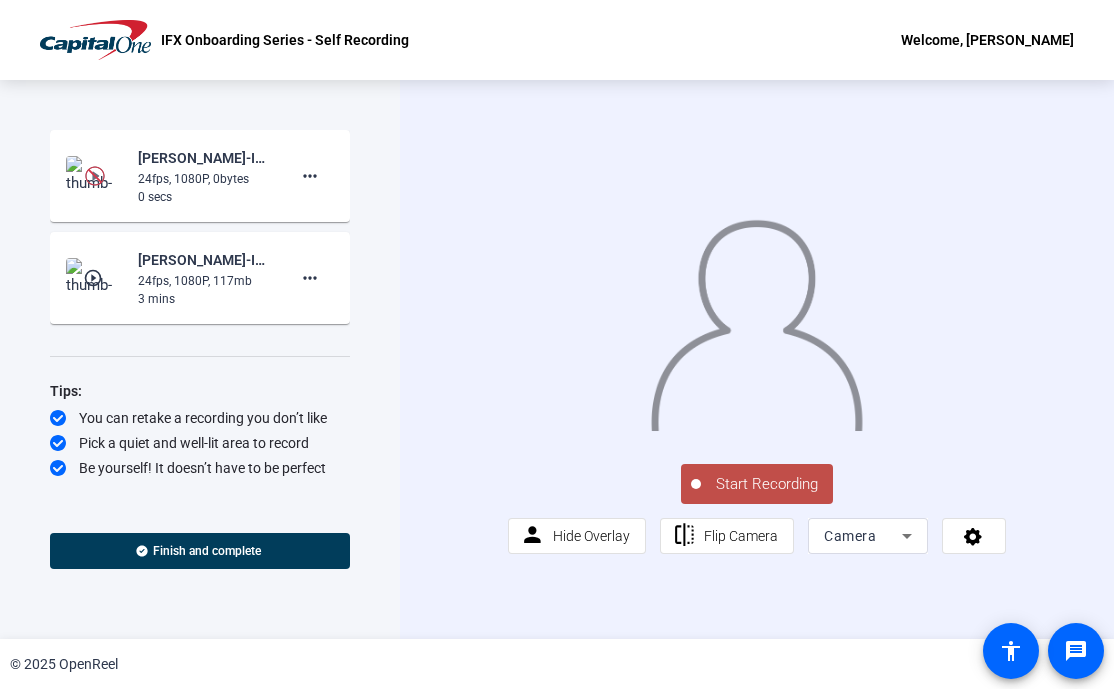 click on "Start Recording  [PERSON_NAME]-IFX Towers Onboarding Series-IFX Onboarding Series - Self Recording-1751567823092-webcam  24fps, 1080P, 0bytes  0 secs more_horiz play_circle_outline  [PERSON_NAME]-IFX Towers Onboarding Series-IFX Onboarding Series - Self Recording-1751567175706-webcam  24fps, 1080P, 117mb  3 mins more_horiz Tips:
You can retake a recording you don’t like
Pick a quiet and well-lit area to record
Be yourself! It doesn’t have to be perfect
Finish and complete" 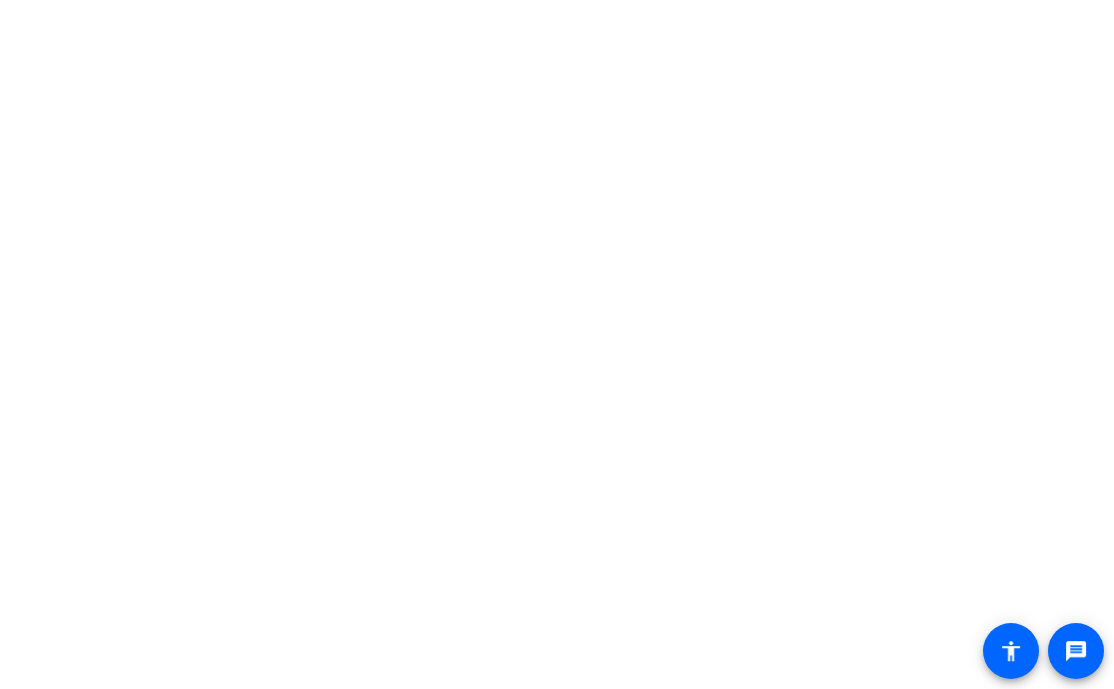 scroll, scrollTop: 0, scrollLeft: 0, axis: both 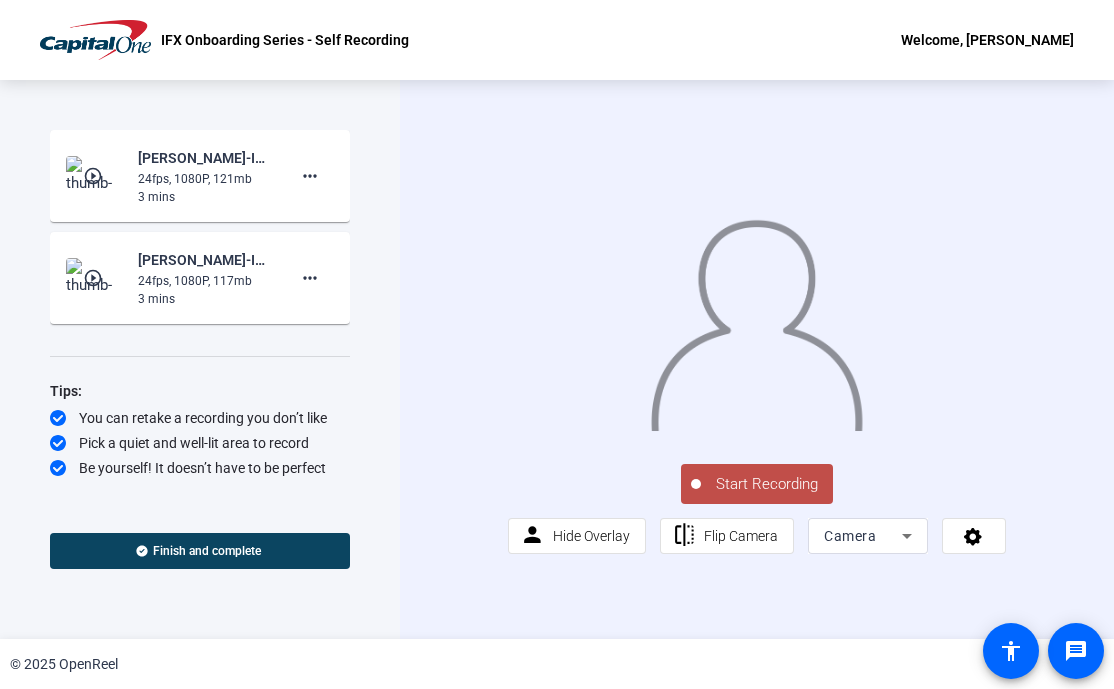 click on "Finish and complete" 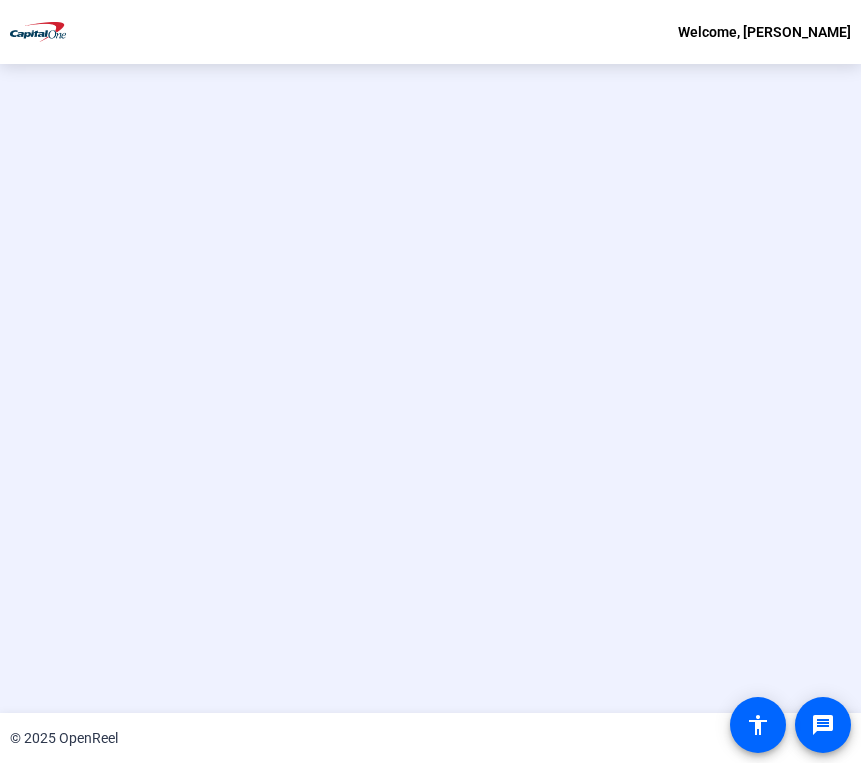 scroll, scrollTop: 0, scrollLeft: 0, axis: both 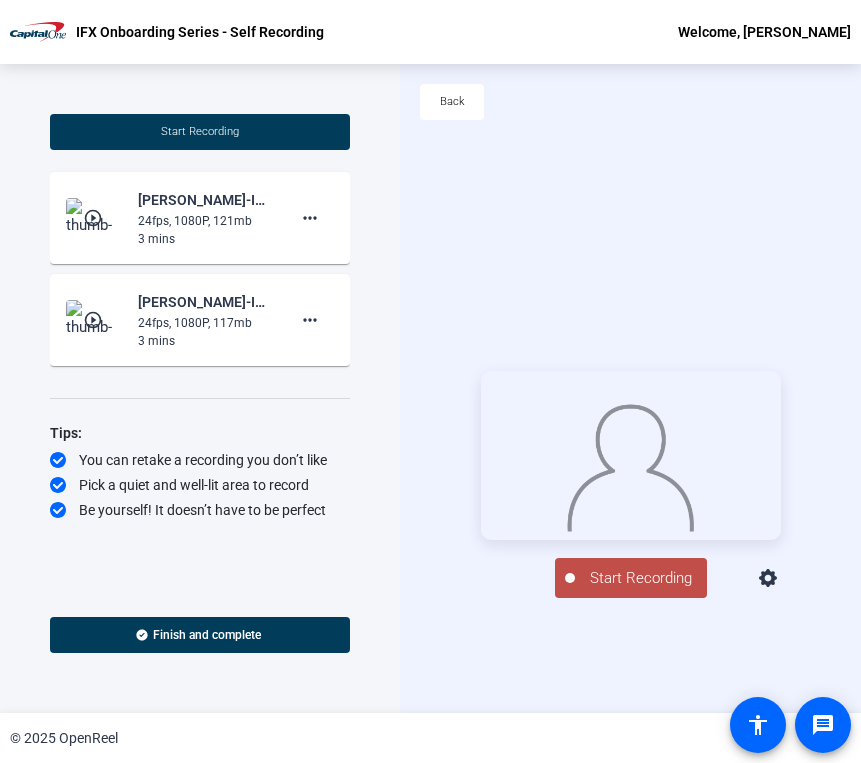 click on "play_circle_outline" 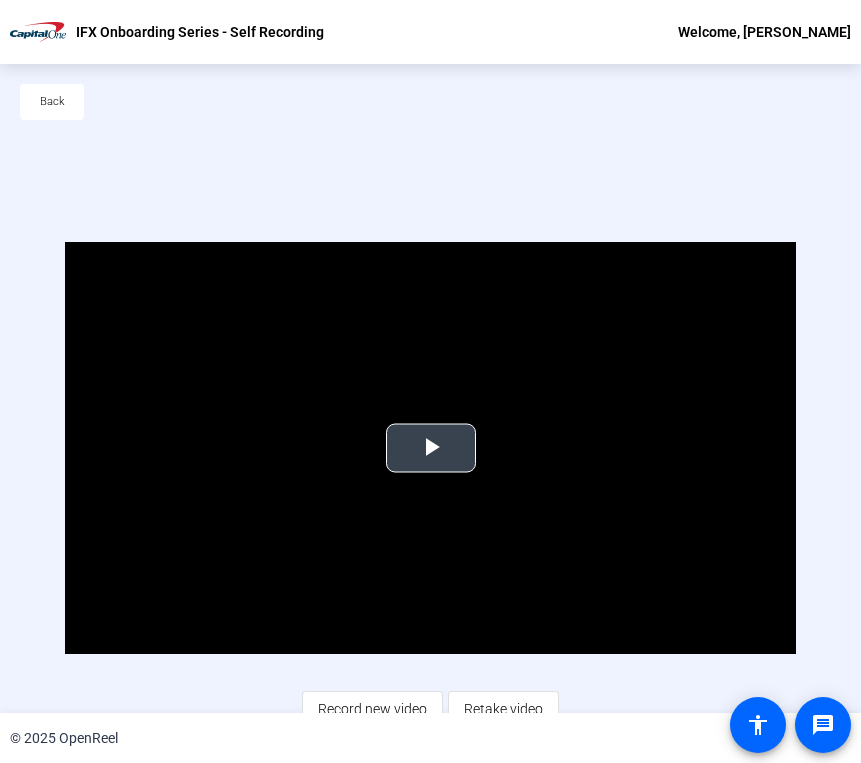 click at bounding box center [431, 448] 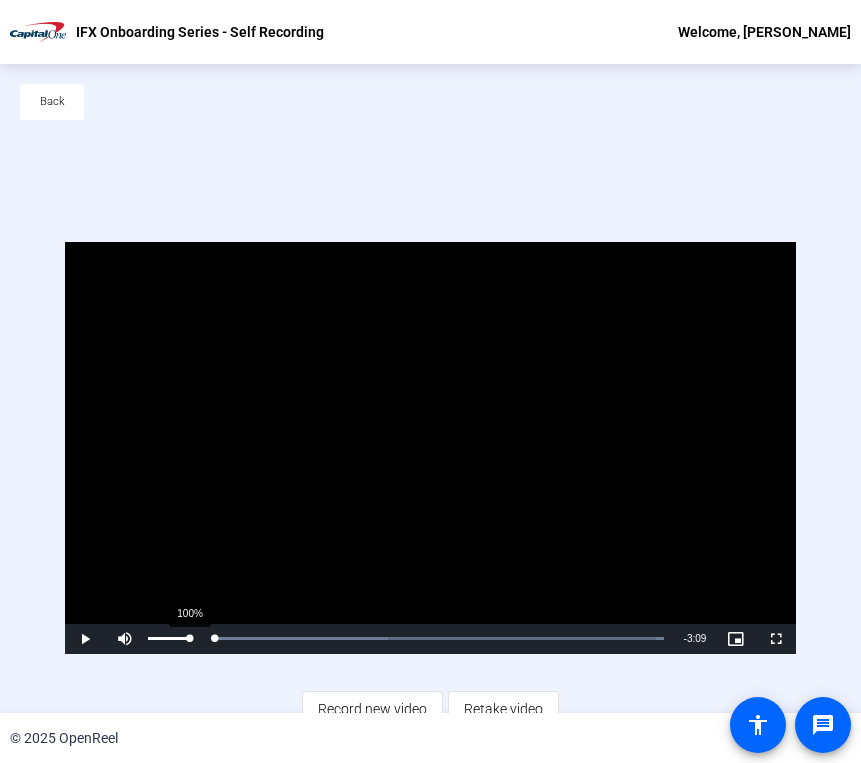 drag, startPoint x: 224, startPoint y: 638, endPoint x: 189, endPoint y: 638, distance: 35 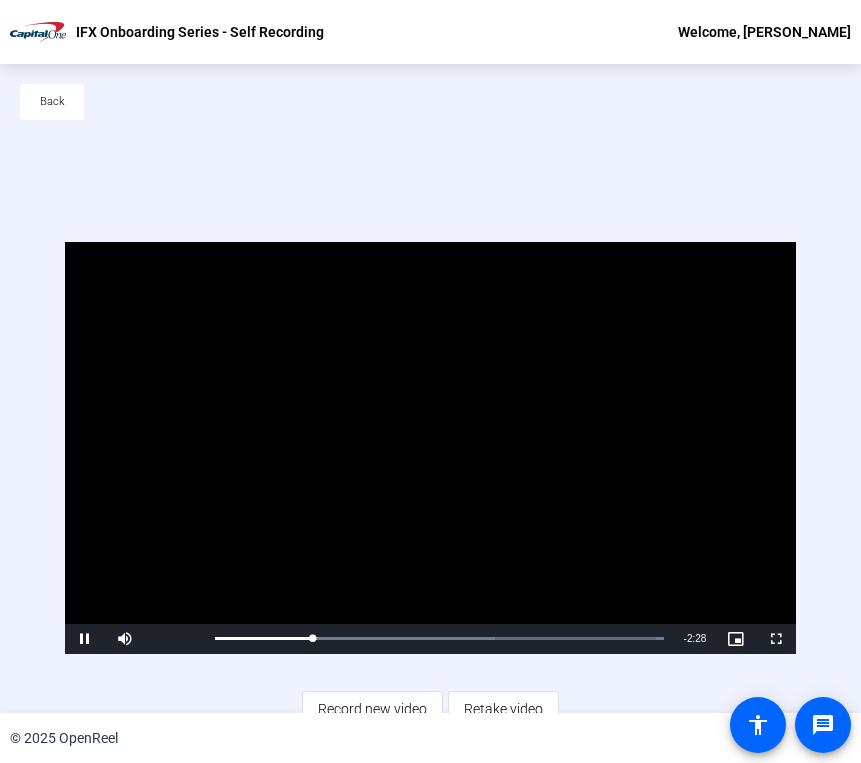 scroll, scrollTop: 96, scrollLeft: 0, axis: vertical 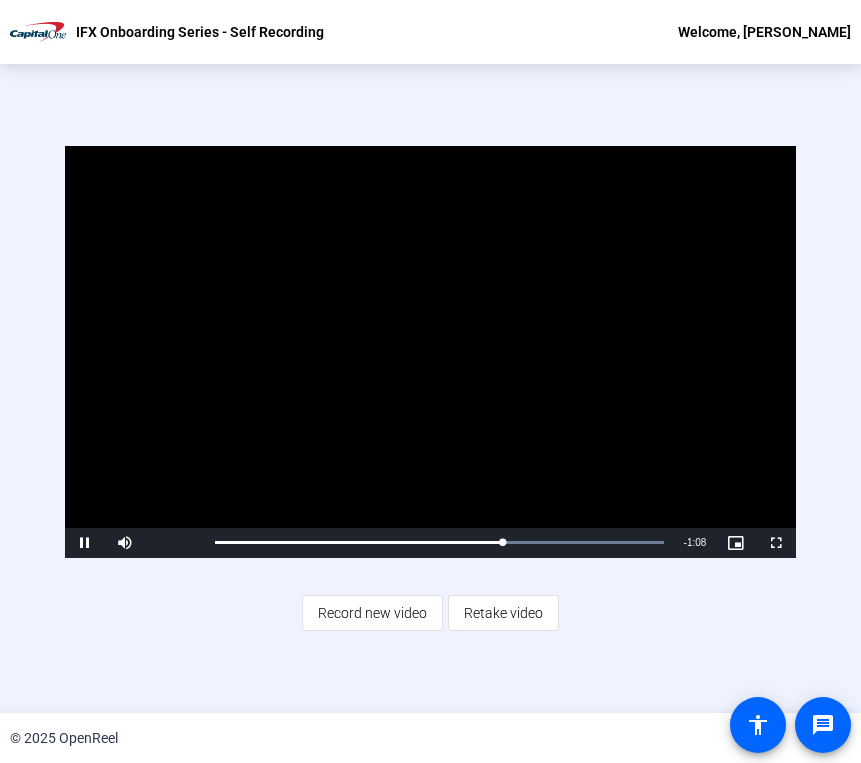 click on "Video Player is loading. Play Video Pause Mute 100% Current Time  2:01 / Duration  3:09 Loaded :  100.00% 0:20 2:01 Stream Type  LIVE Seek to live, currently behind live LIVE Remaining Time  - 1:08   1x Playback Rate Chapters Chapters Descriptions descriptions off , selected Captions captions settings , opens captions settings dialog captions off , selected Audio Track Picture-in-Picture Fullscreen This is a modal window. Beginning of dialog window. Escape will cancel and close the window. Text Color White Black Red Green Blue Yellow Magenta Cyan Transparency Opaque Semi-Transparent Background Color Black White Red Green Blue Yellow Magenta Cyan Transparency Opaque Semi-Transparent Transparent Window Color Black White Red Green Blue Yellow Magenta Cyan Transparency Transparent Semi-Transparent Opaque Font Size 50% 75% 100% 125% 150% 175% 200% 300% 400% Text Edge Style None Raised Depressed Uniform Dropshadow Font Family Proportional Sans-Serif Monospace Sans-Serif Proportional Serif Monospace Serif Reset" 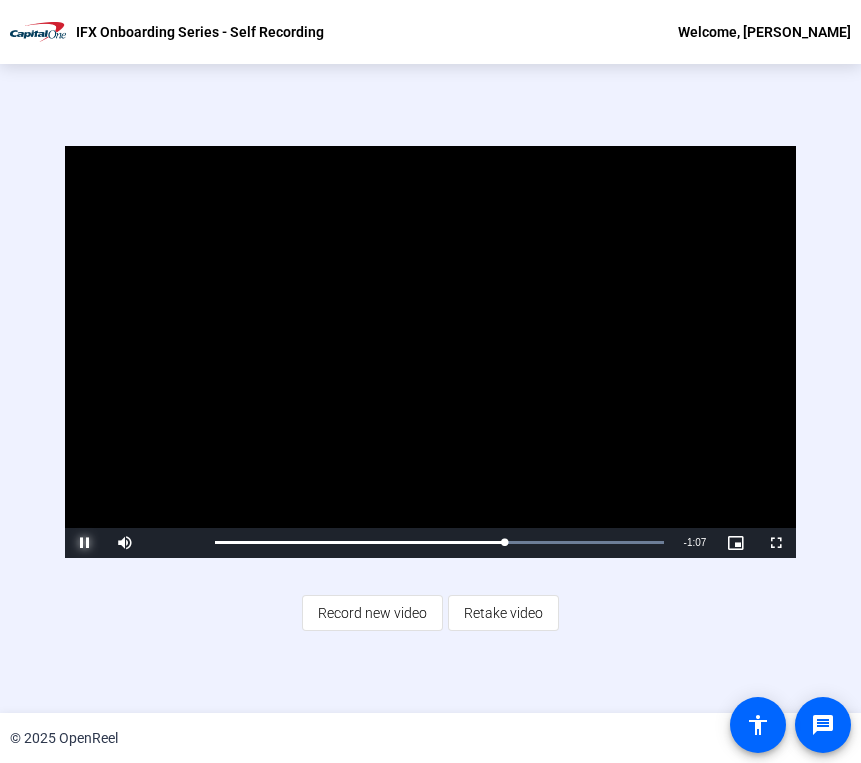 click at bounding box center [85, 543] 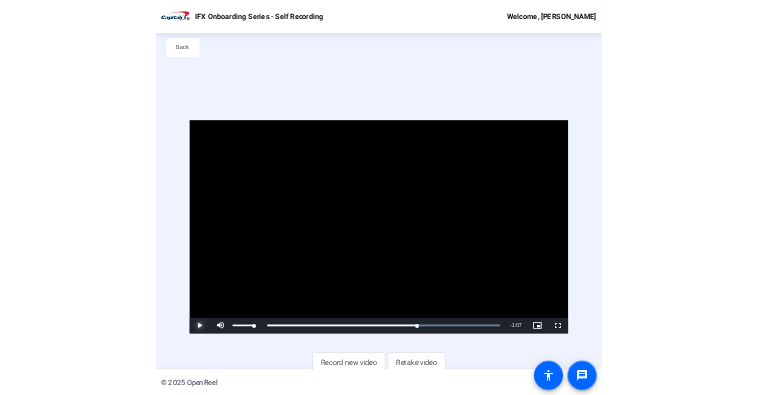 scroll, scrollTop: 0, scrollLeft: 0, axis: both 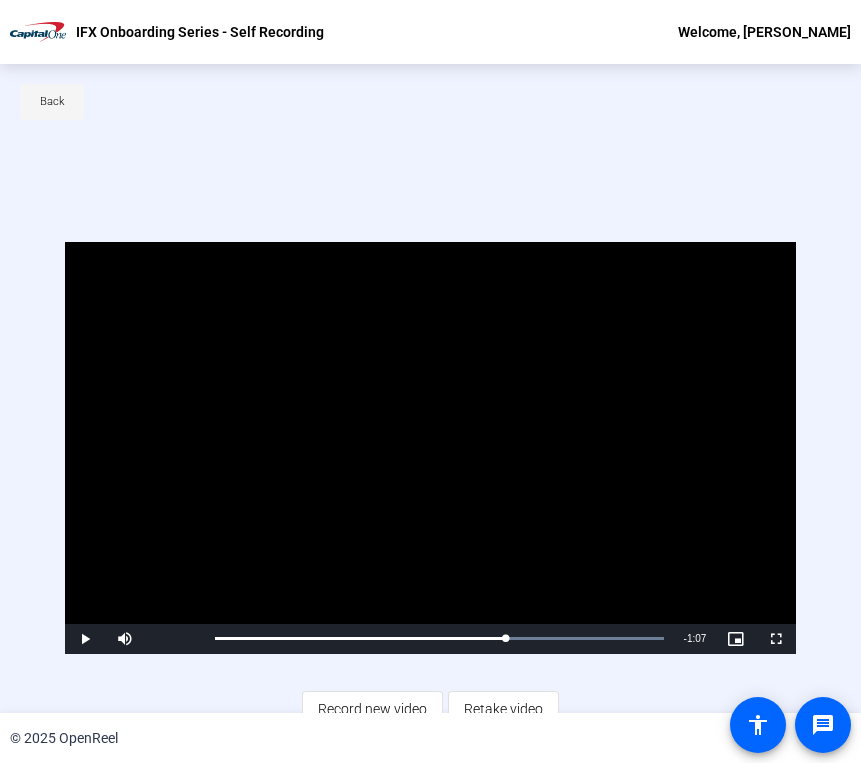 click on "Back" 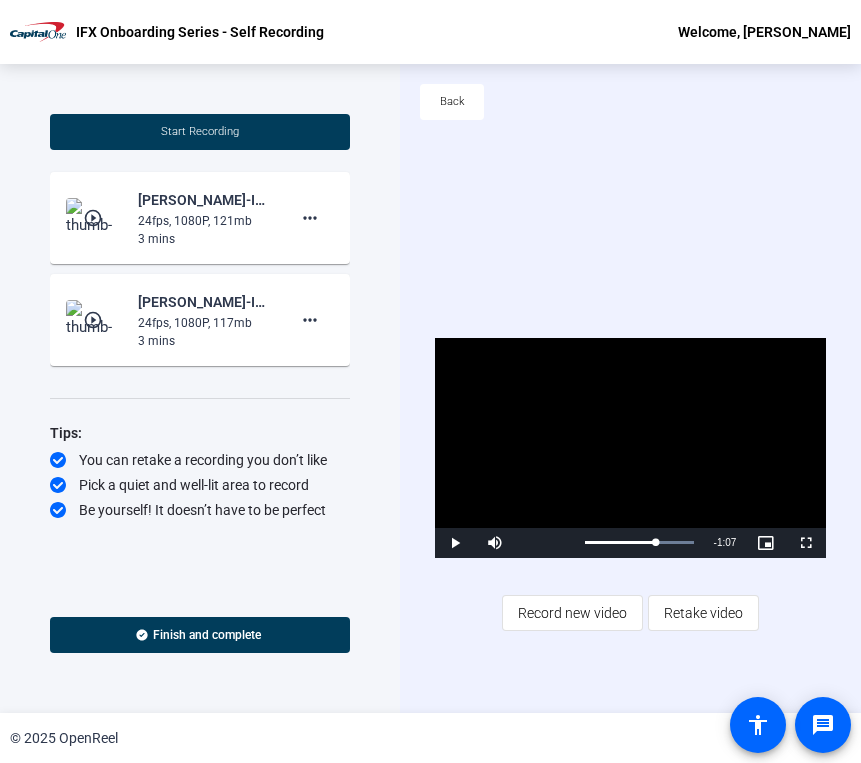 click on "play_circle_outline" 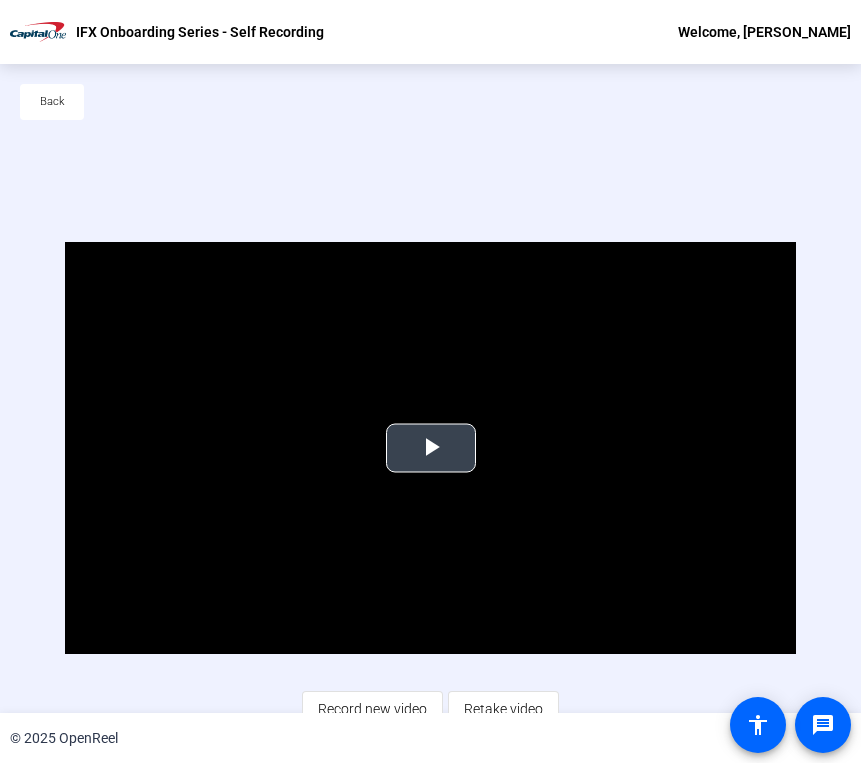 click at bounding box center [431, 448] 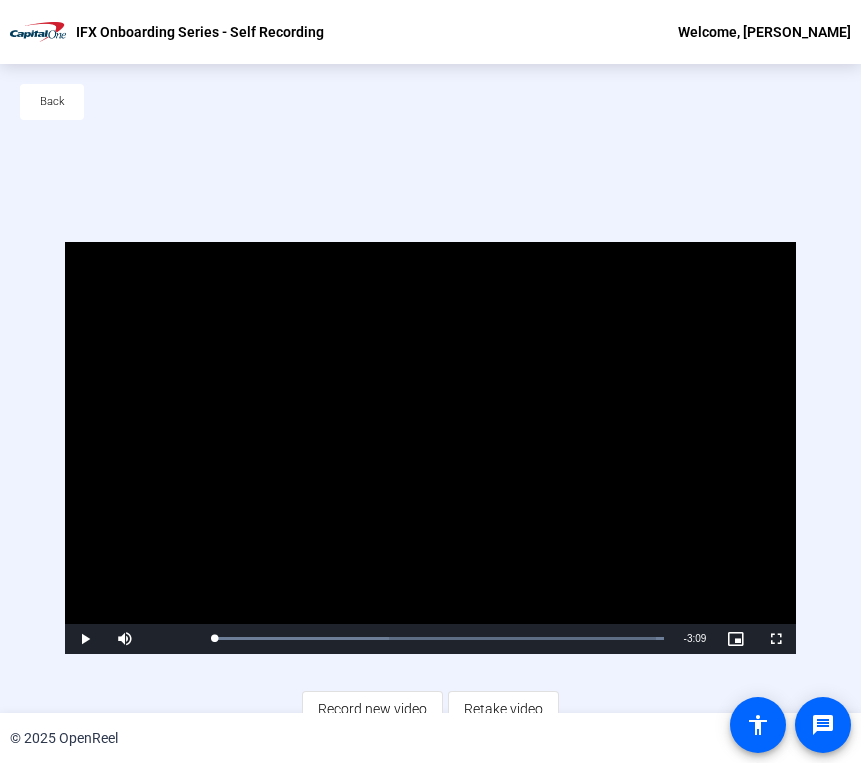 drag, startPoint x: 218, startPoint y: 634, endPoint x: 203, endPoint y: 635, distance: 15.033297 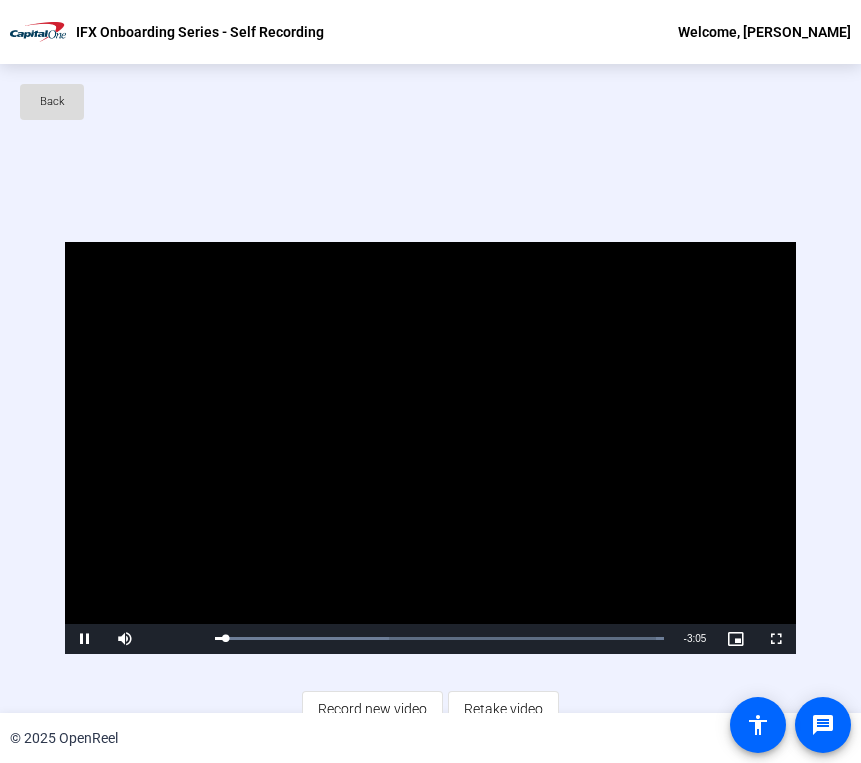 click on "Back" 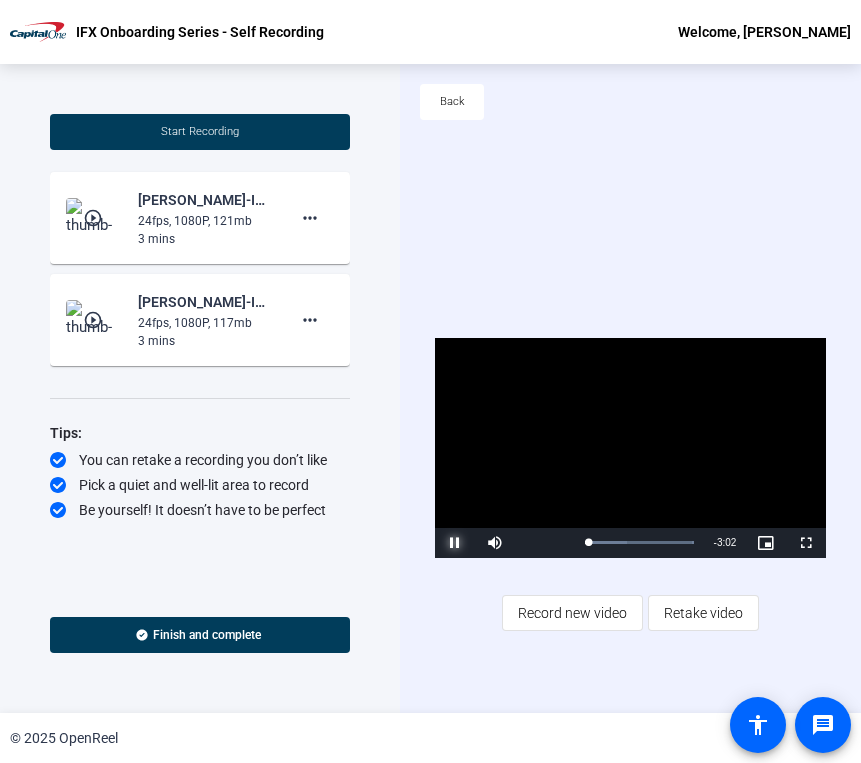click at bounding box center (455, 543) 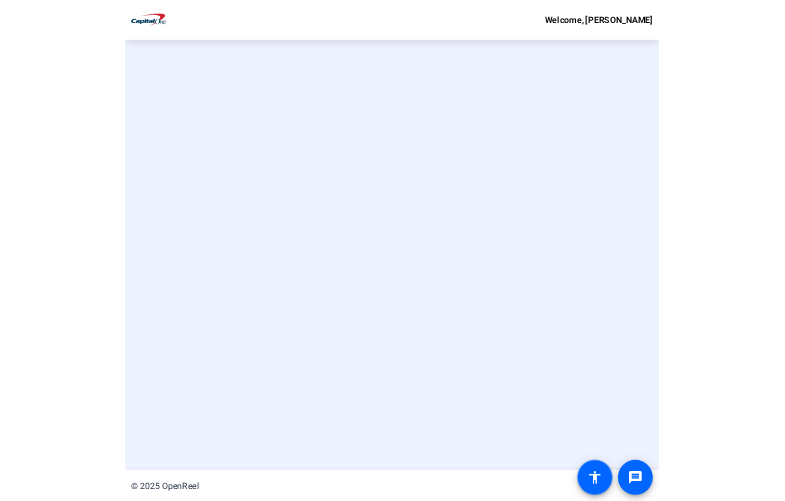 scroll, scrollTop: 0, scrollLeft: 0, axis: both 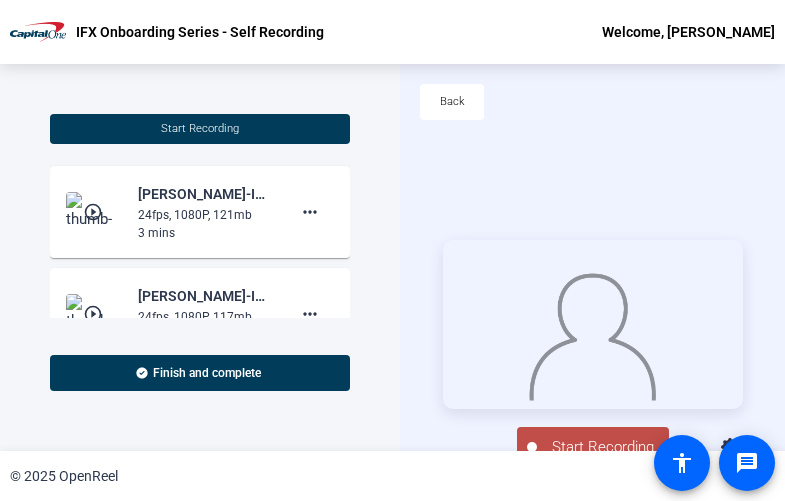 click on "Start Recording" 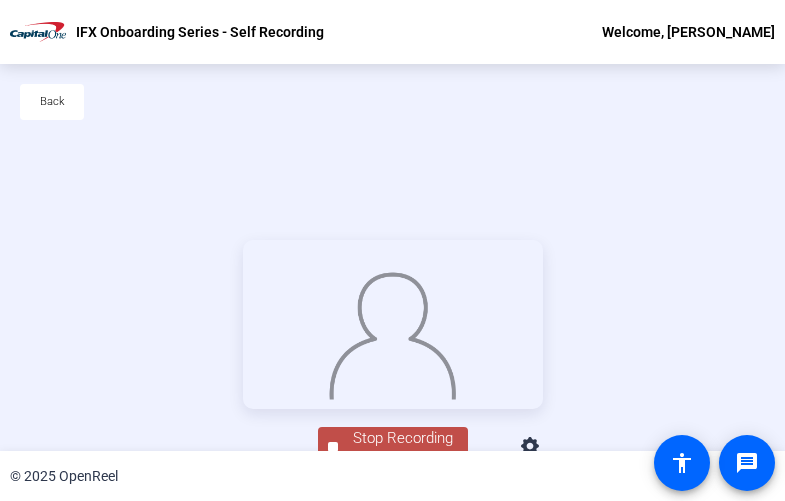 scroll, scrollTop: 120, scrollLeft: 0, axis: vertical 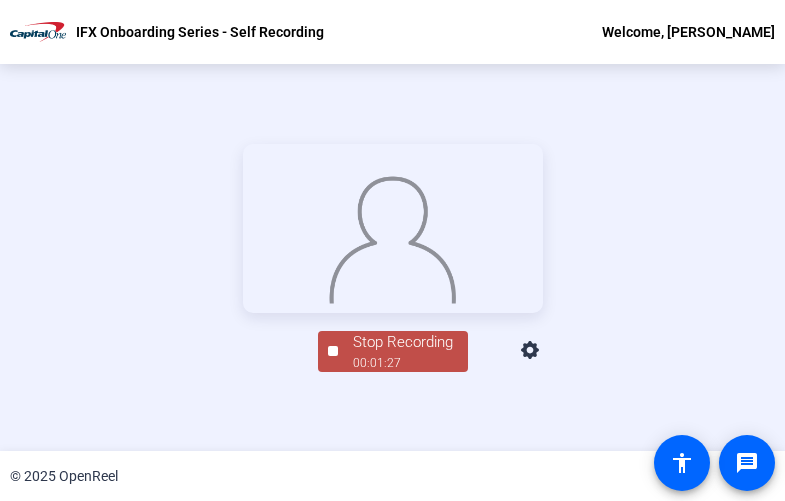 click on "Stop Recording" 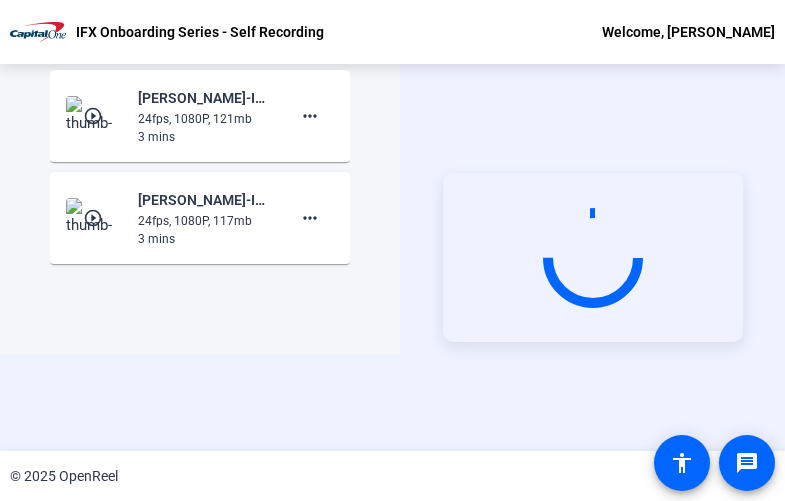 scroll, scrollTop: 96, scrollLeft: 0, axis: vertical 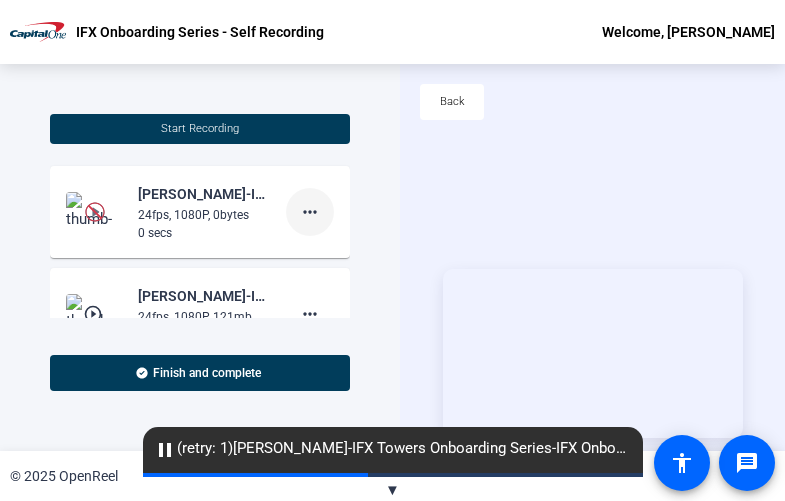 click on "more_horiz" 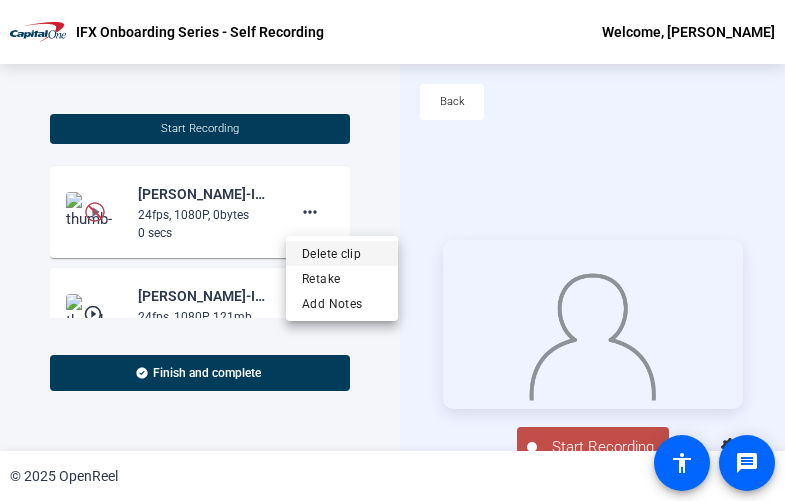 click on "Delete clip" at bounding box center (342, 254) 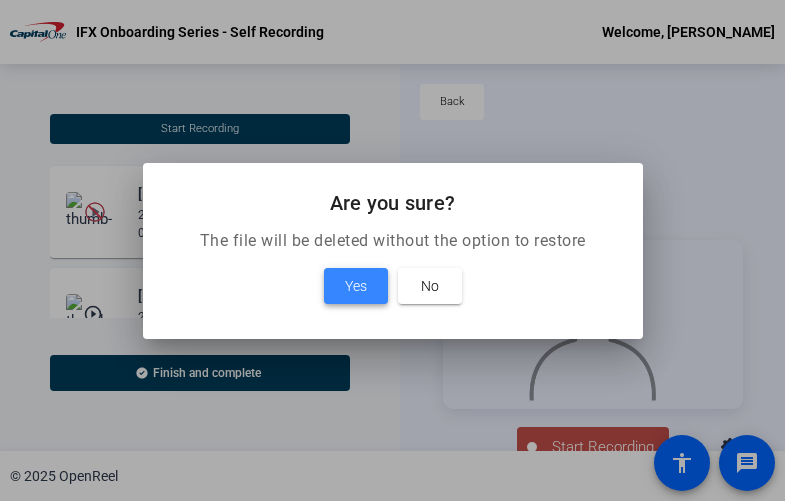 click on "Yes" at bounding box center [356, 286] 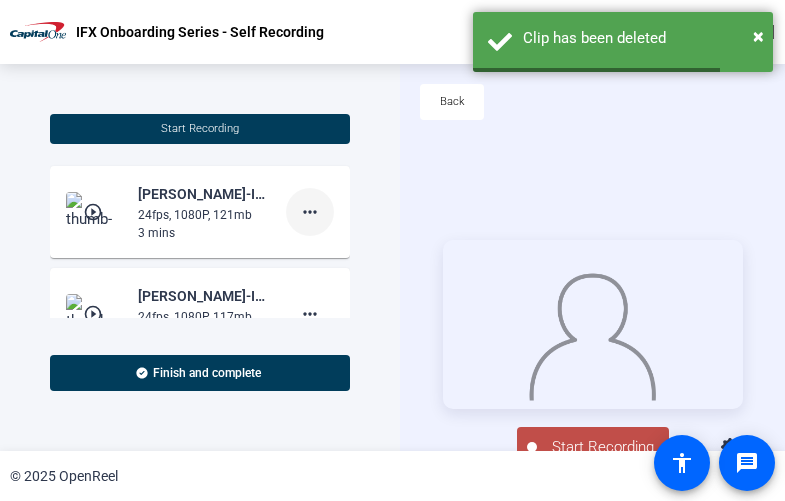click 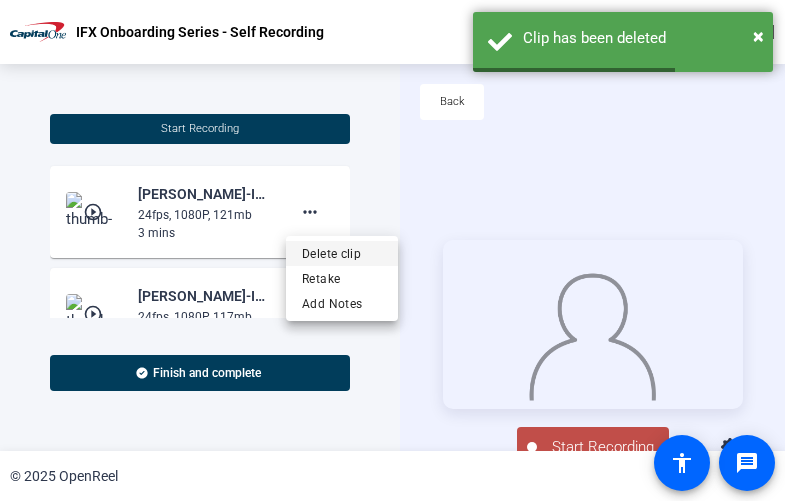 click on "Delete clip" at bounding box center (342, 254) 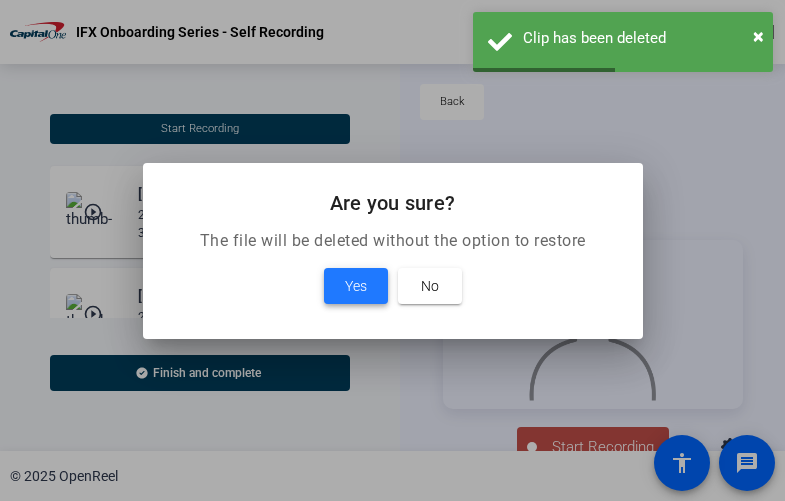 click at bounding box center [356, 286] 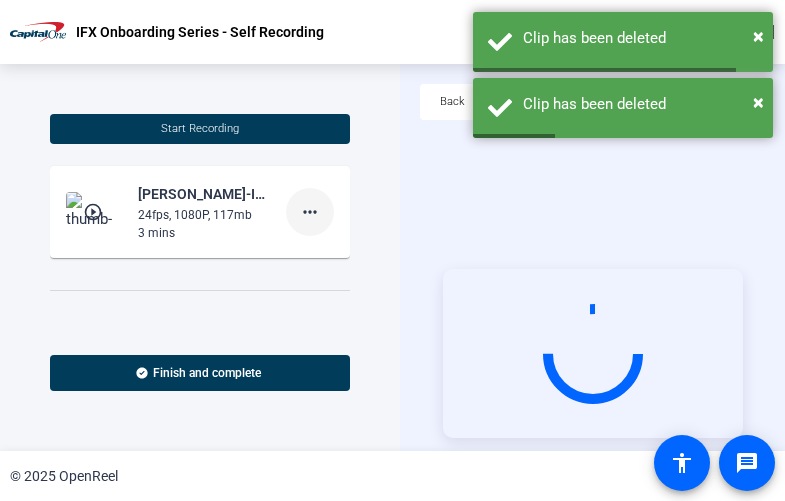 click on "more_horiz" 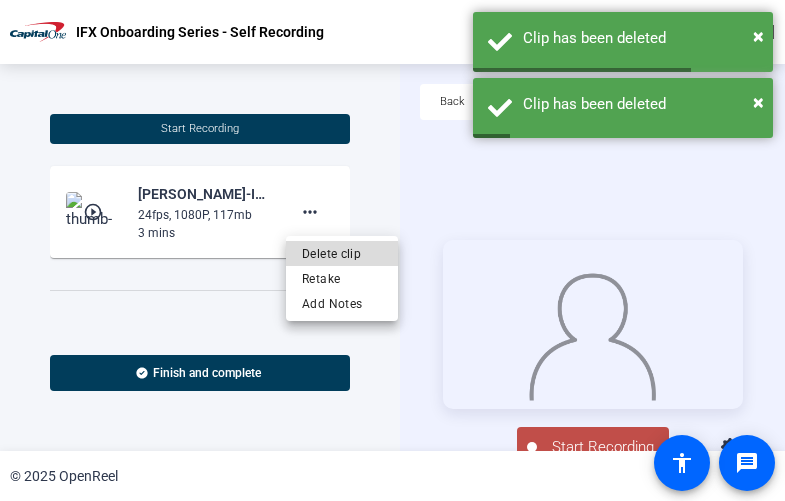 click on "Delete clip" at bounding box center [342, 254] 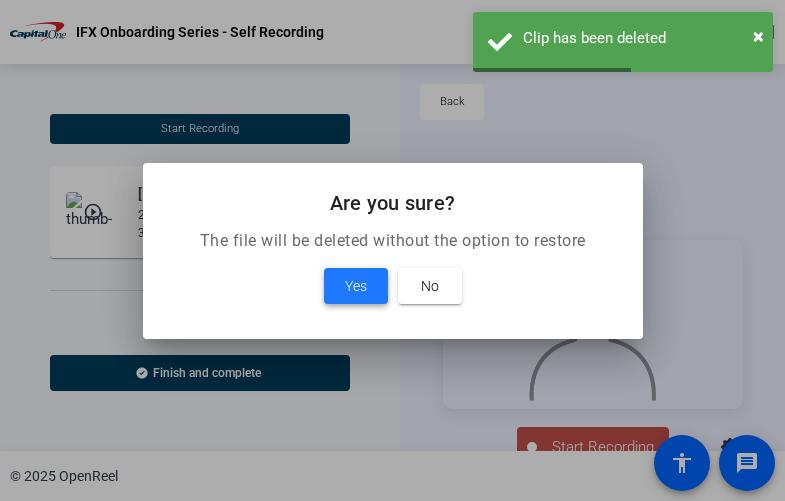 click at bounding box center (356, 286) 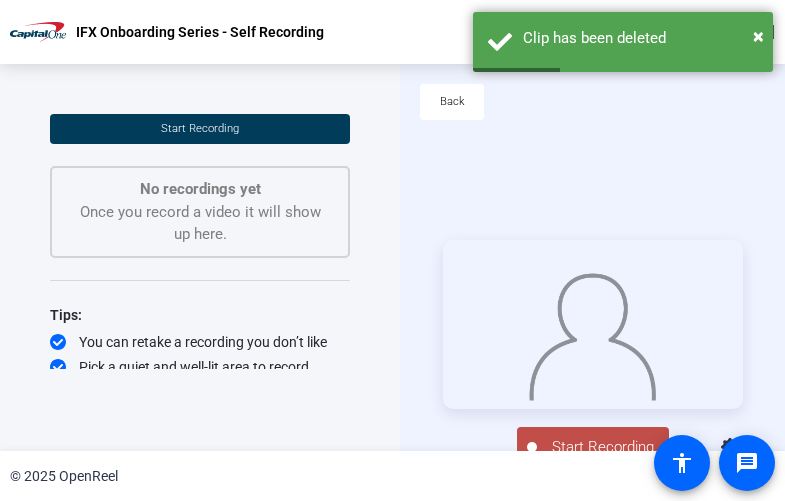 click on "Start Recording" 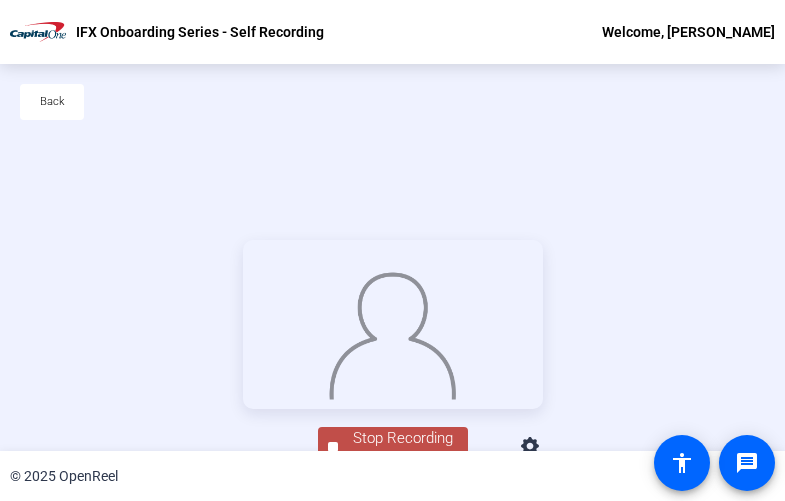 scroll, scrollTop: 120, scrollLeft: 0, axis: vertical 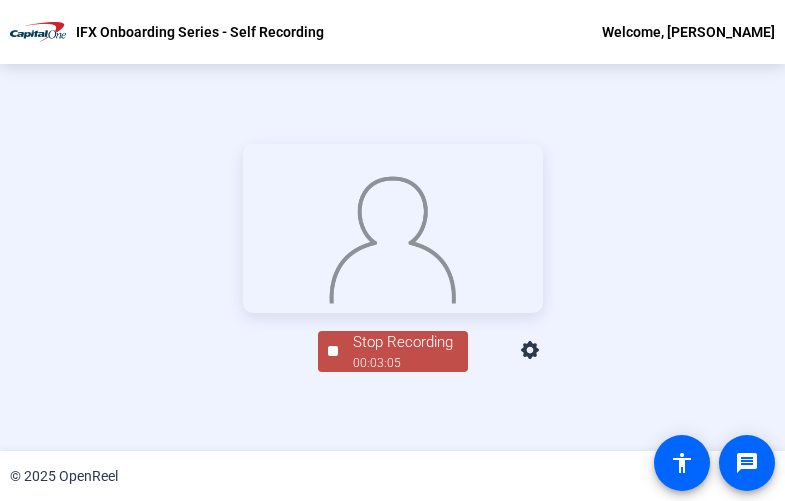 click on "Stop Recording" 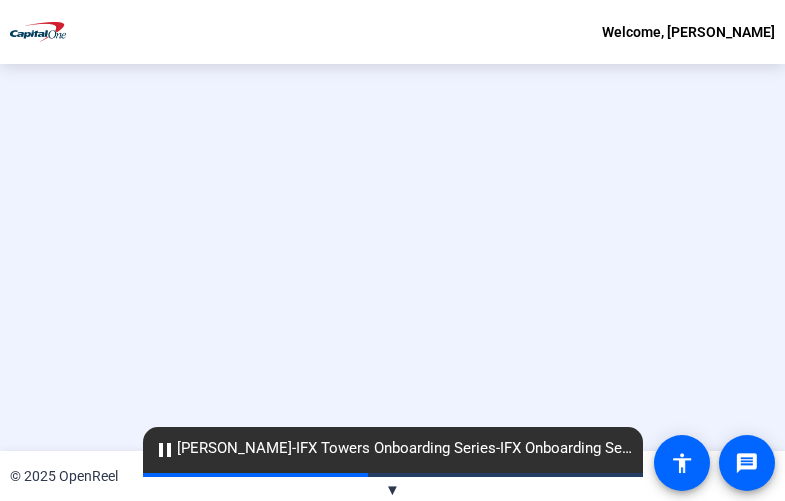 scroll, scrollTop: 0, scrollLeft: 0, axis: both 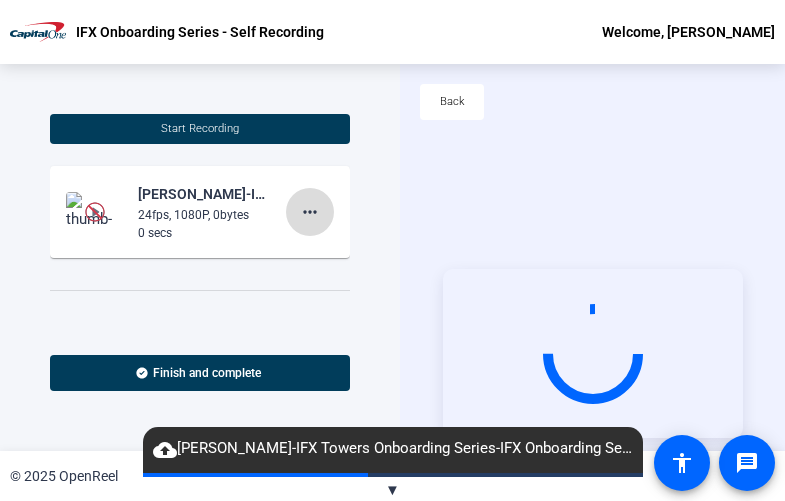 click on "more_horiz" 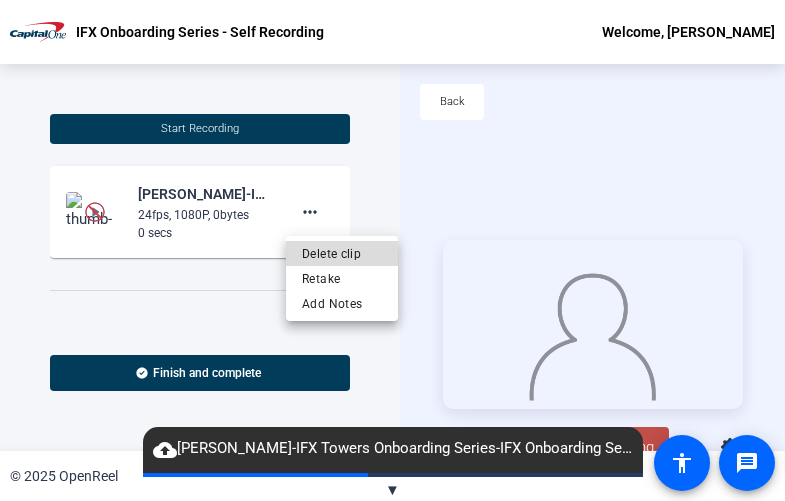 click on "Delete clip" at bounding box center (342, 254) 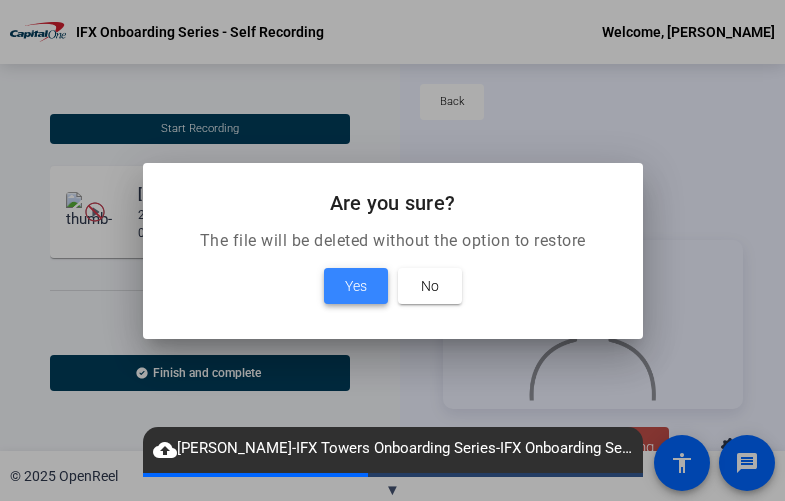 click on "Yes" at bounding box center (356, 286) 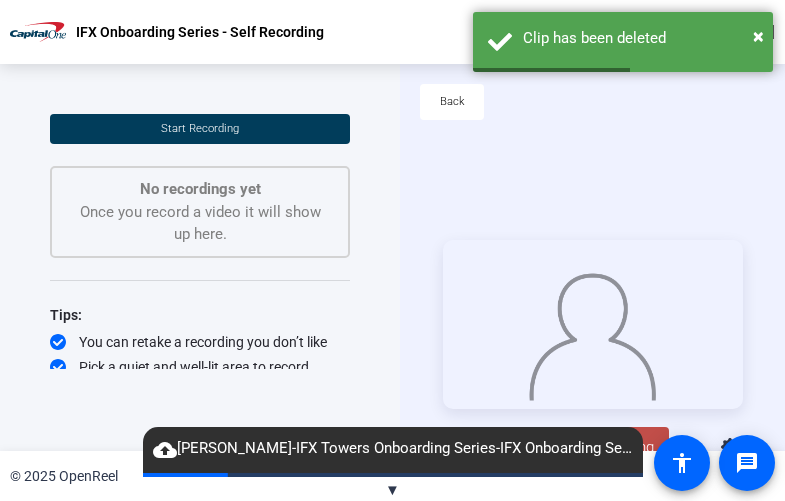 scroll, scrollTop: 67, scrollLeft: 0, axis: vertical 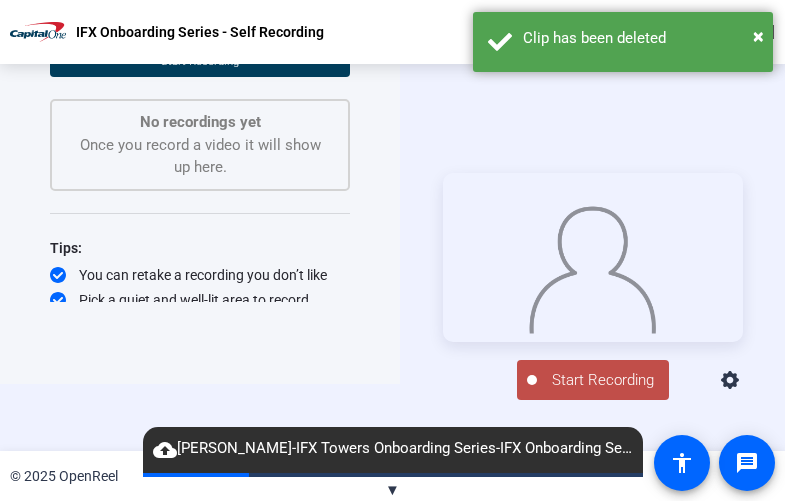 click on "Start Recording" 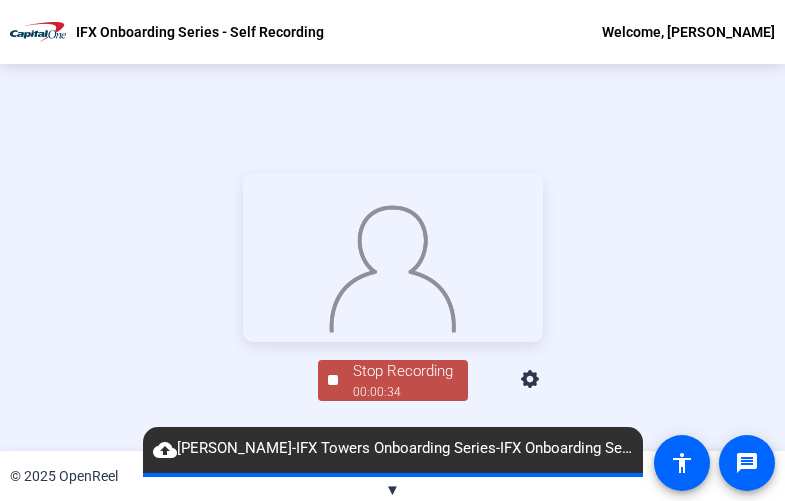 scroll, scrollTop: 120, scrollLeft: 0, axis: vertical 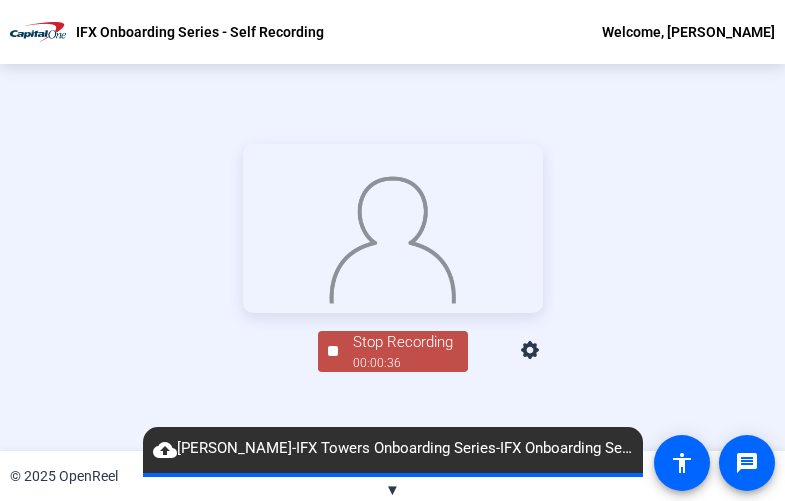 click on "Stop Recording" 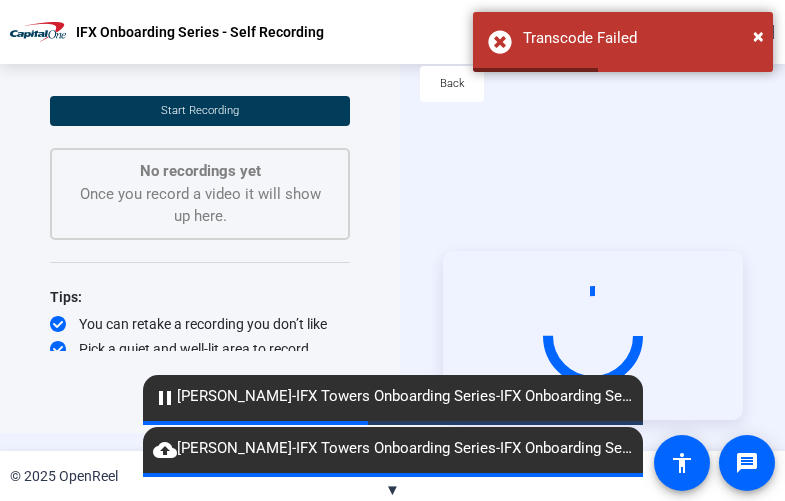 scroll, scrollTop: 0, scrollLeft: 0, axis: both 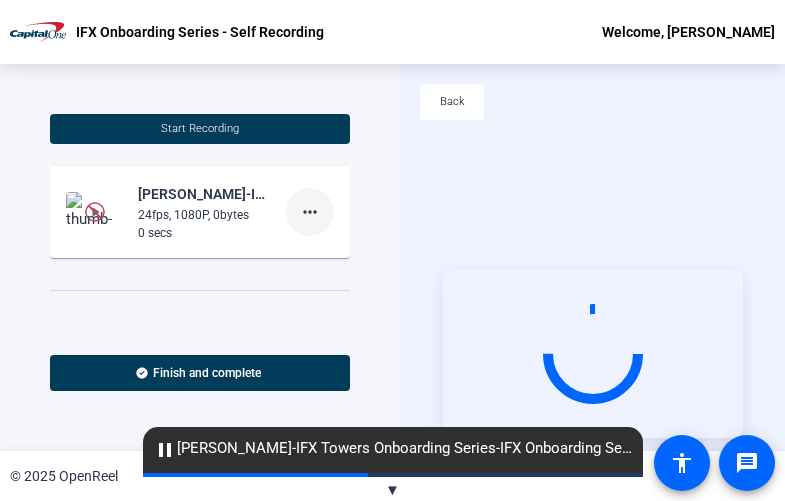 click on "more_horiz" 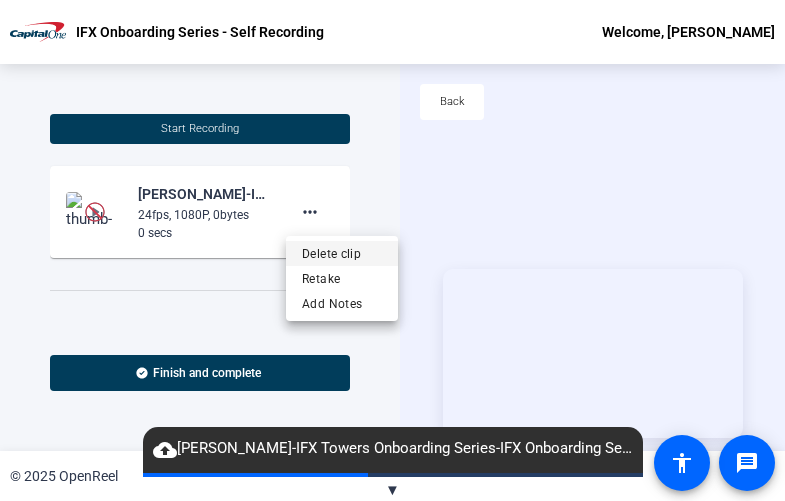 click on "Delete clip" at bounding box center (342, 254) 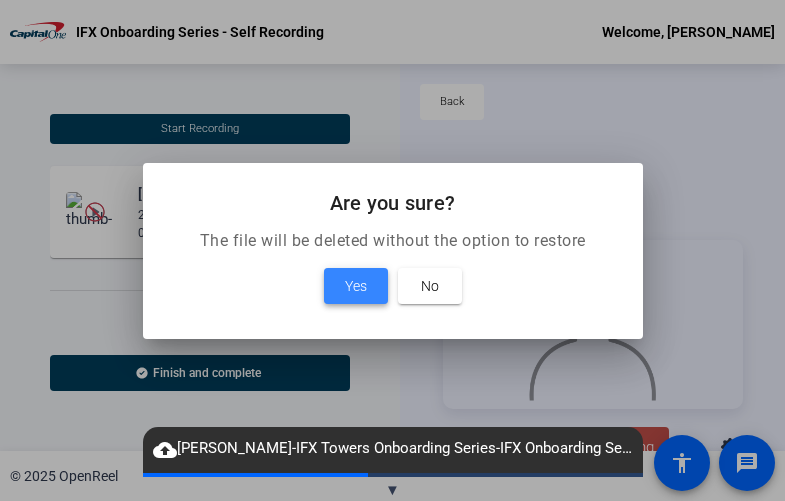 click on "Yes" at bounding box center (356, 286) 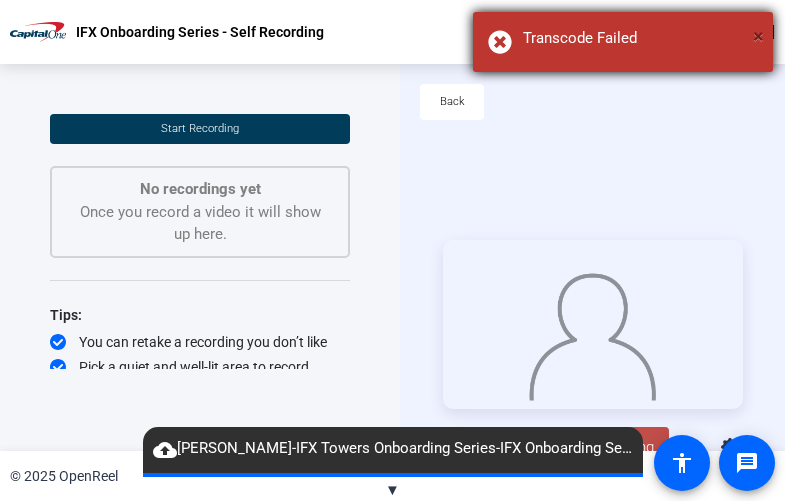 click on "×" at bounding box center (758, 36) 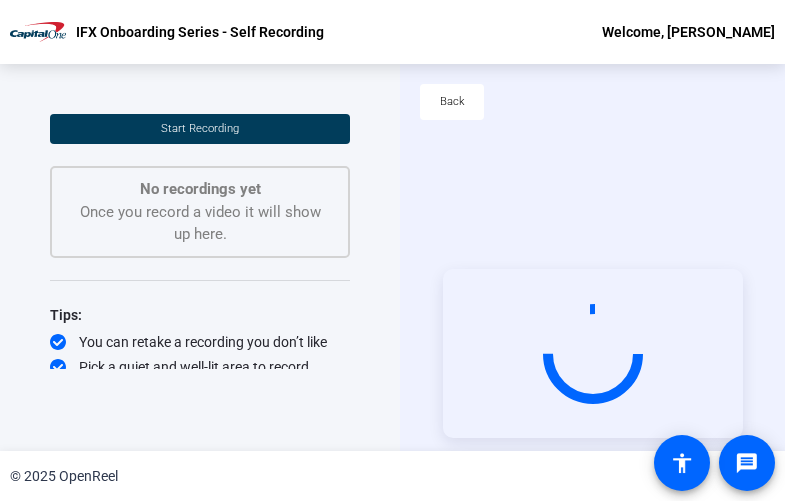 scroll, scrollTop: 0, scrollLeft: 0, axis: both 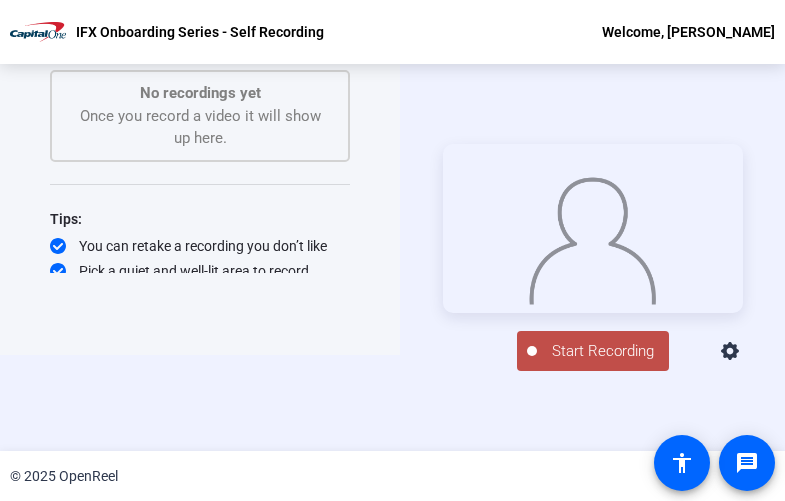 click on "Start Recording" 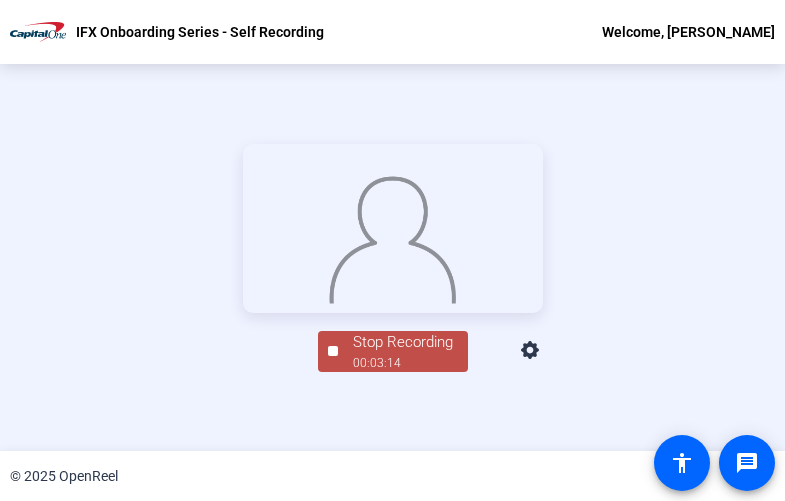 click on "Stop Recording  00:03:14" 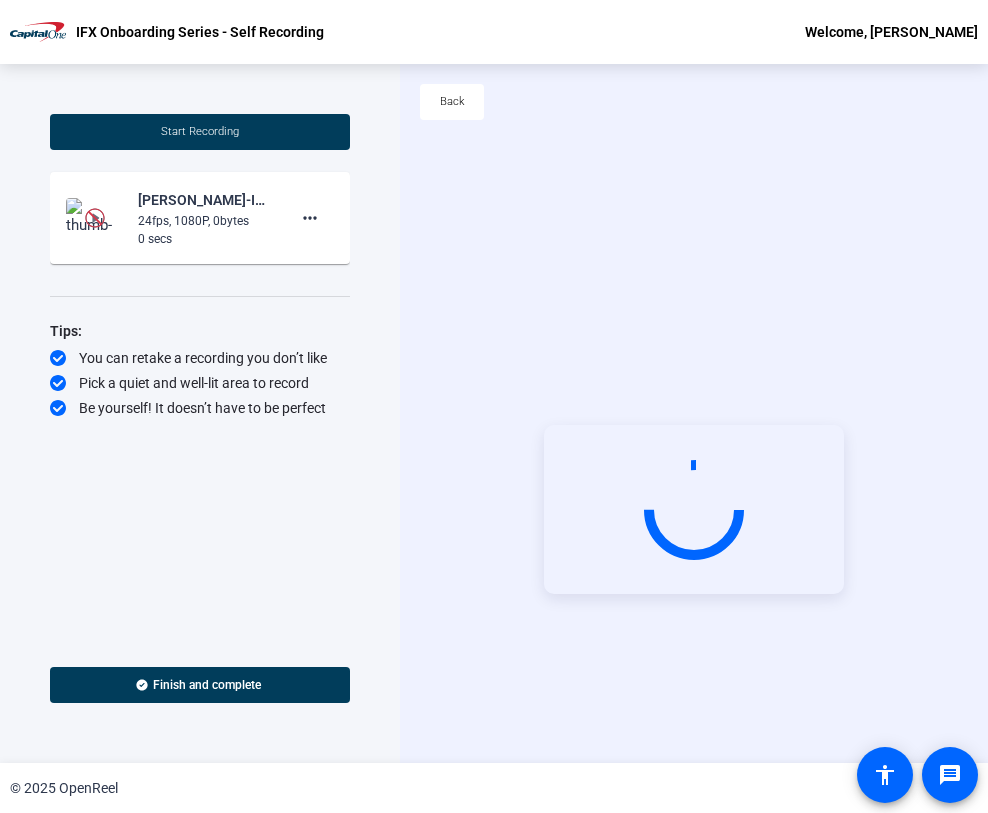 scroll, scrollTop: 0, scrollLeft: 0, axis: both 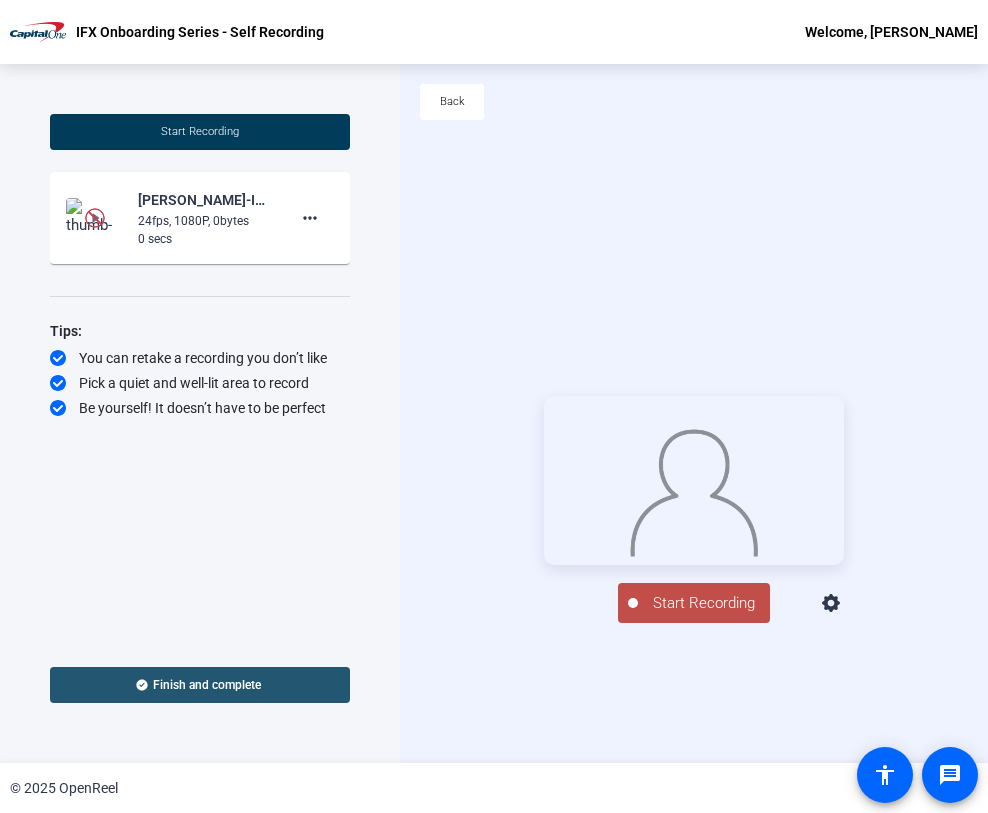 click on "Finish and complete" 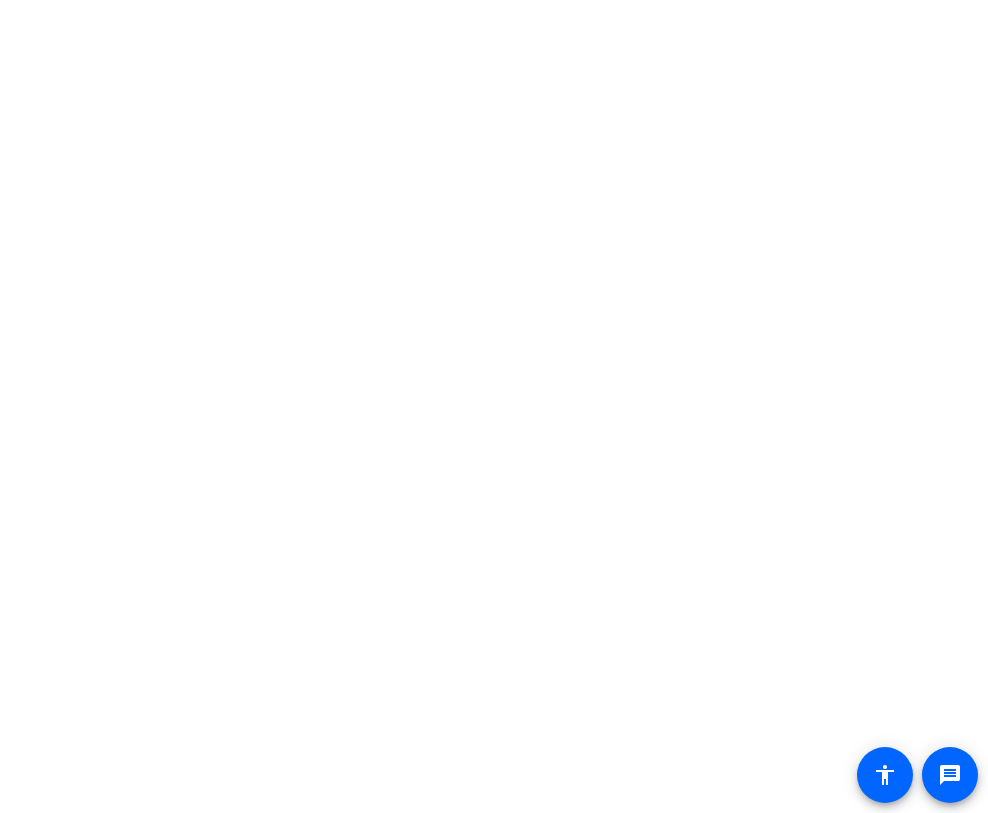 scroll, scrollTop: 0, scrollLeft: 0, axis: both 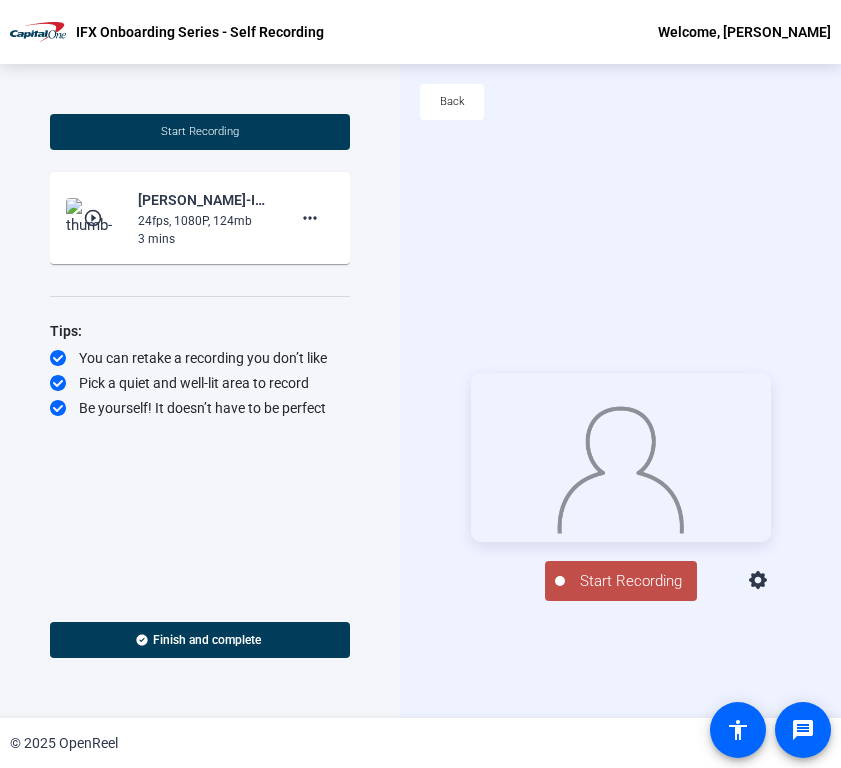 click on "play_circle_outline" 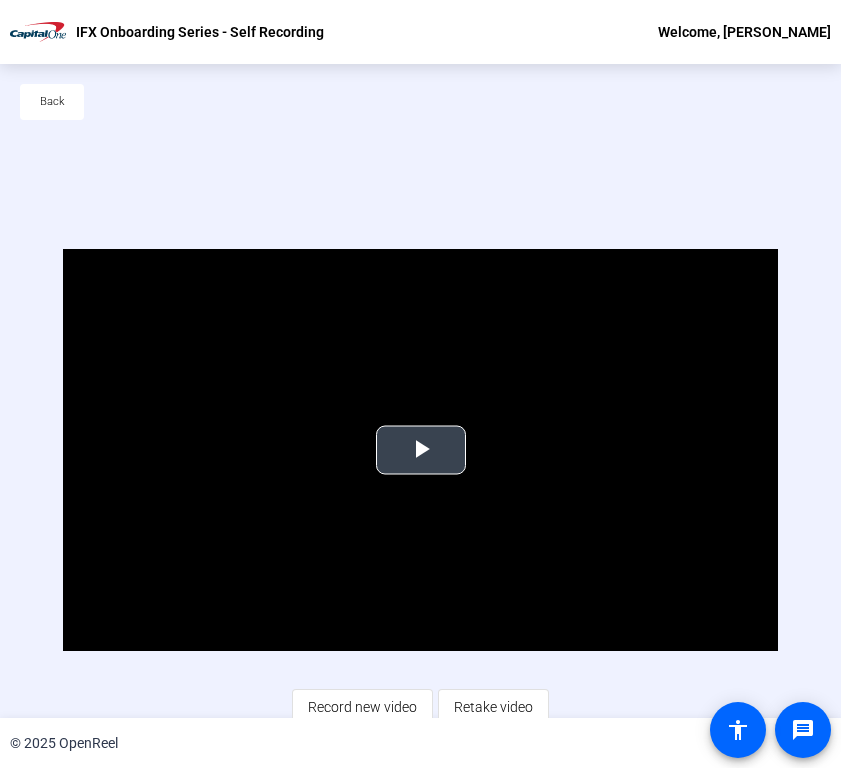 click at bounding box center (421, 450) 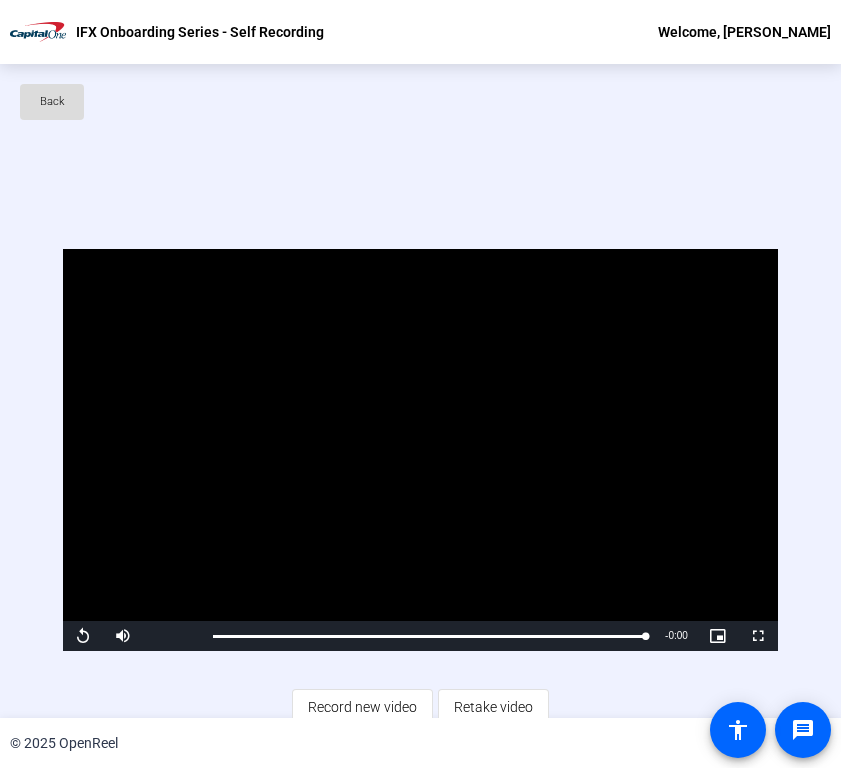 click on "Back" 